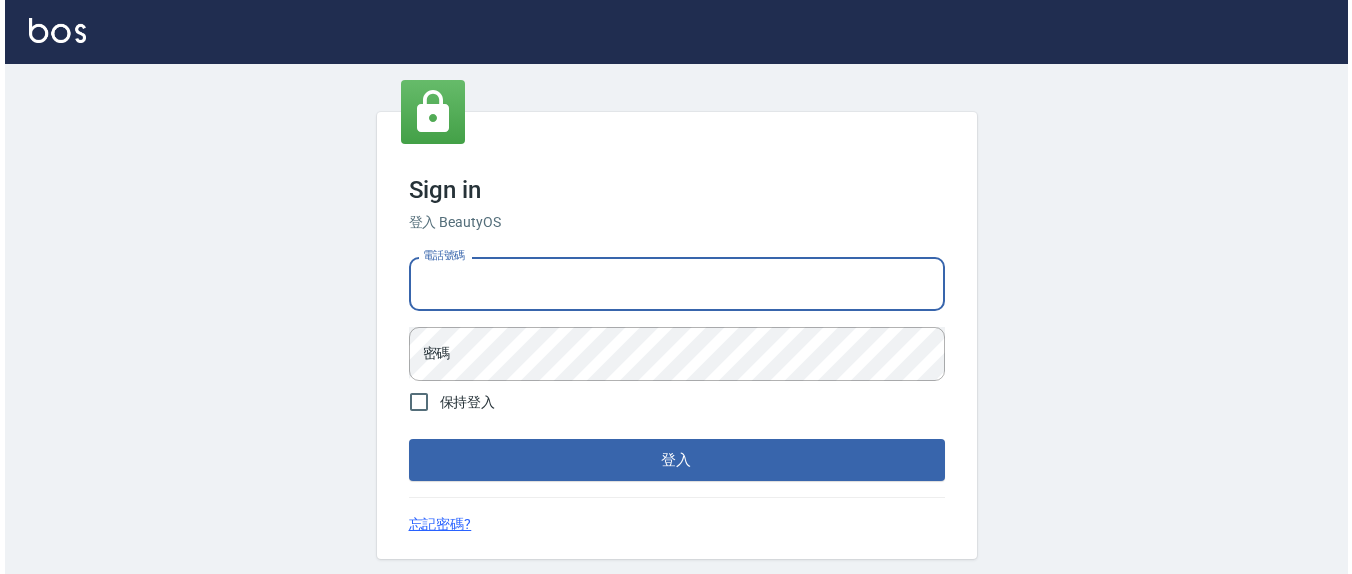 scroll, scrollTop: 0, scrollLeft: 0, axis: both 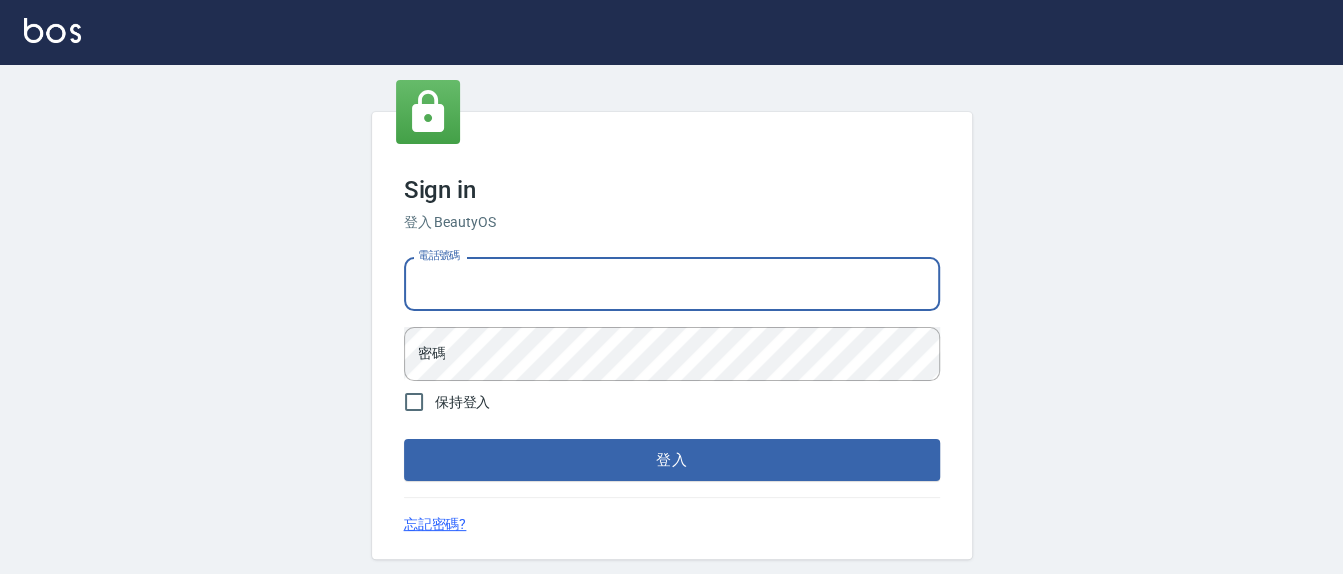 type on "24255330" 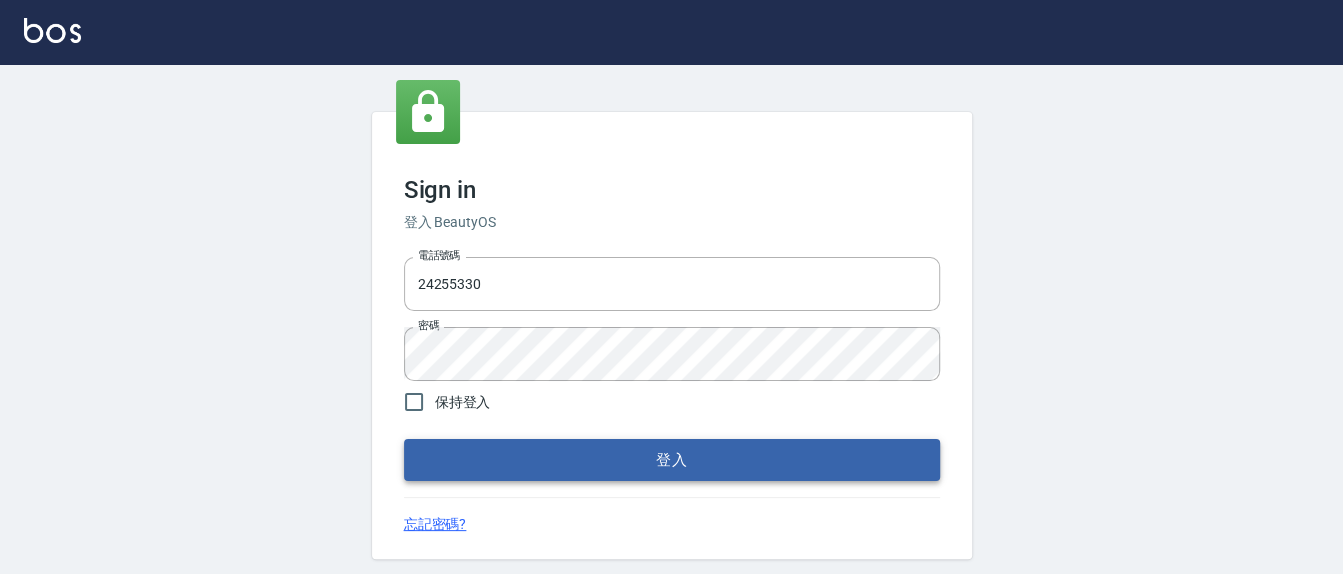 drag, startPoint x: 419, startPoint y: 404, endPoint x: 505, endPoint y: 450, distance: 97.52948 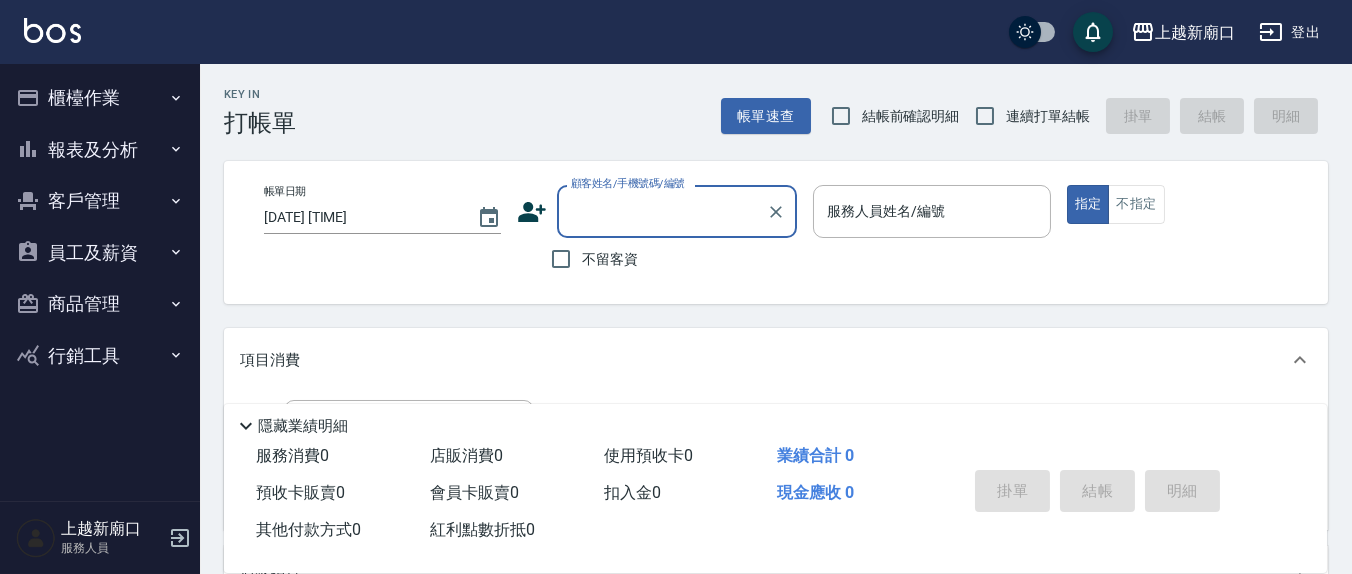 click on "報表及分析" at bounding box center [100, 150] 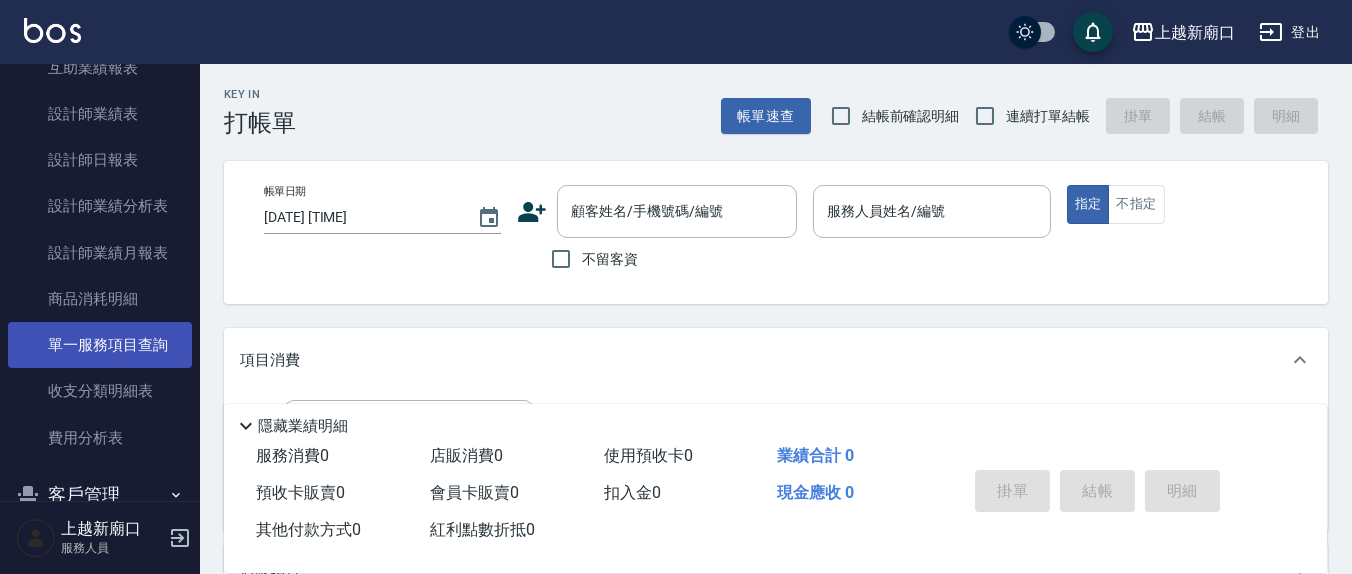 scroll, scrollTop: 0, scrollLeft: 0, axis: both 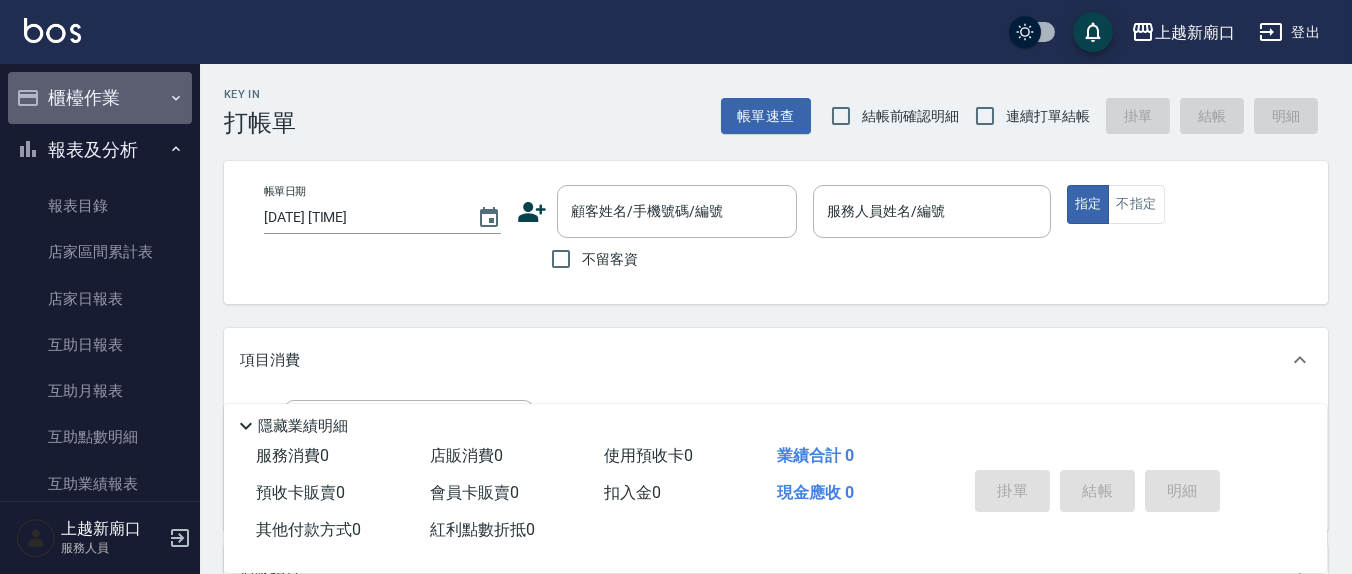 click on "櫃檯作業" at bounding box center [100, 98] 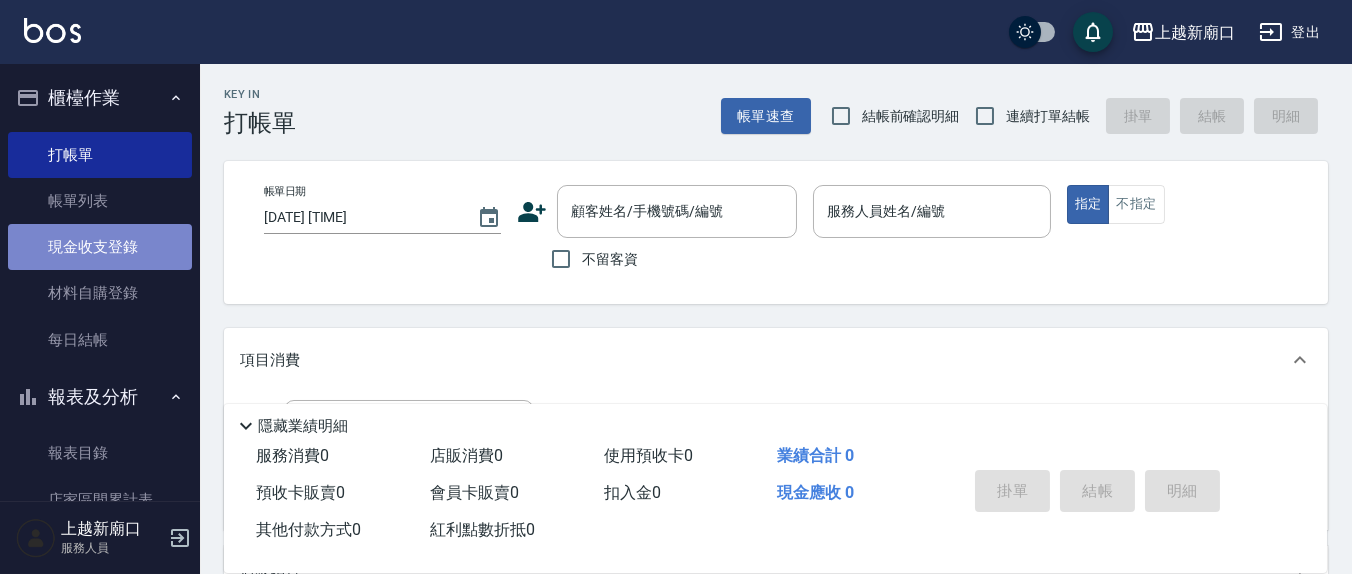 drag, startPoint x: 132, startPoint y: 250, endPoint x: 120, endPoint y: 254, distance: 12.649111 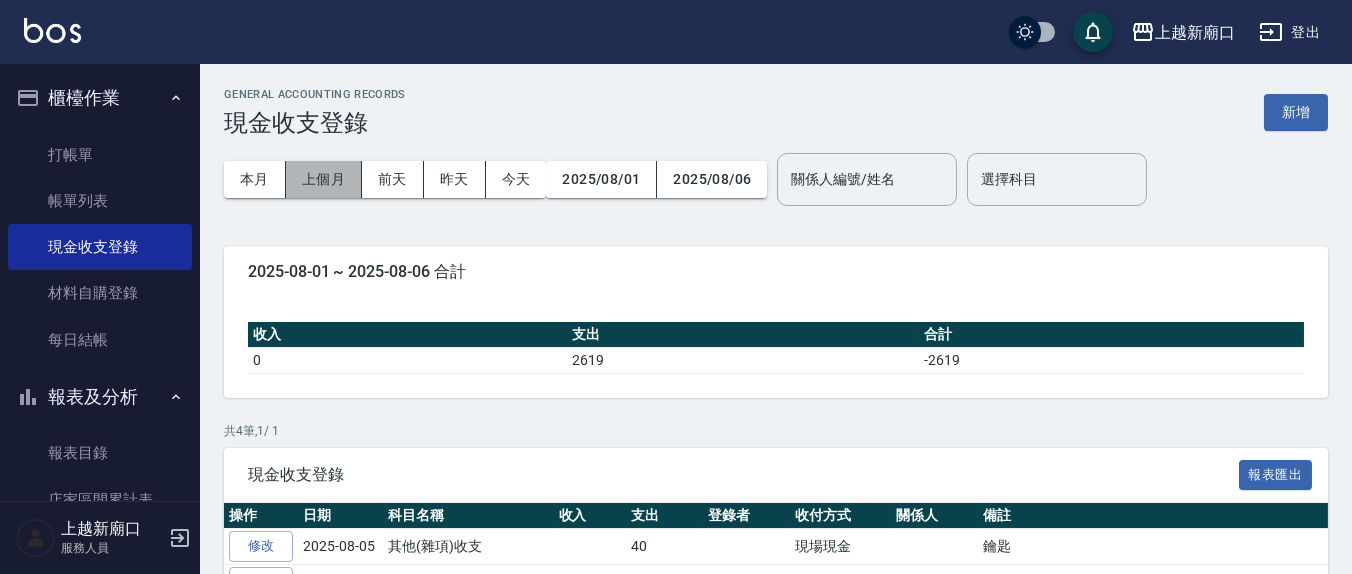 click on "上個月" at bounding box center (324, 179) 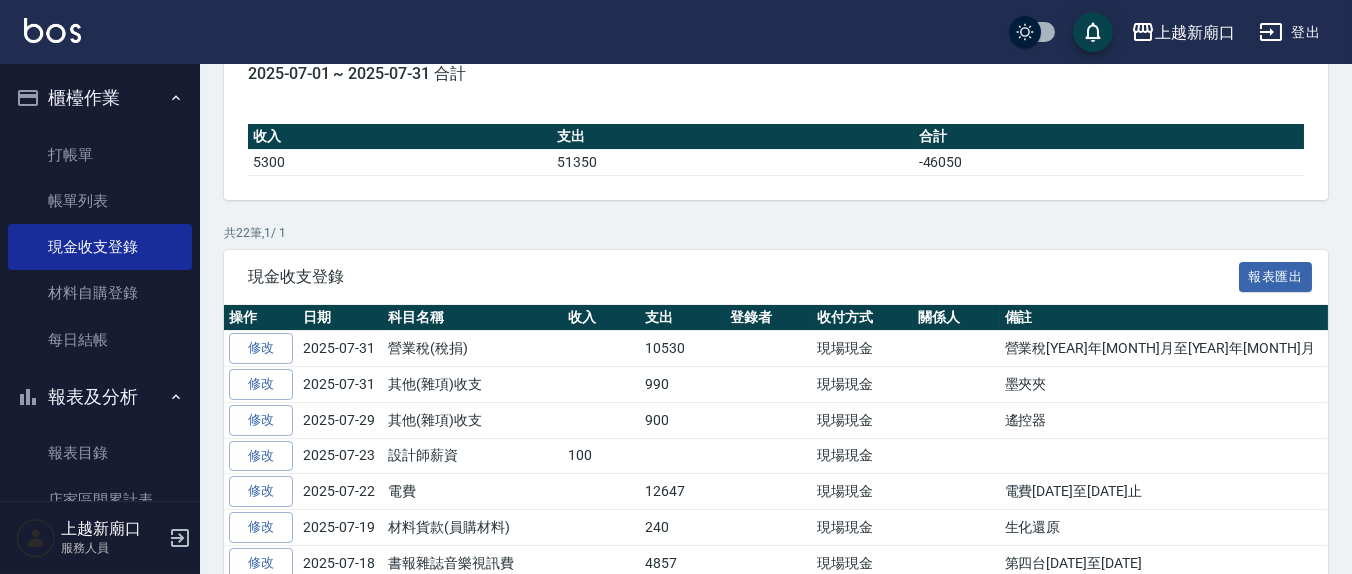 scroll, scrollTop: 625, scrollLeft: 0, axis: vertical 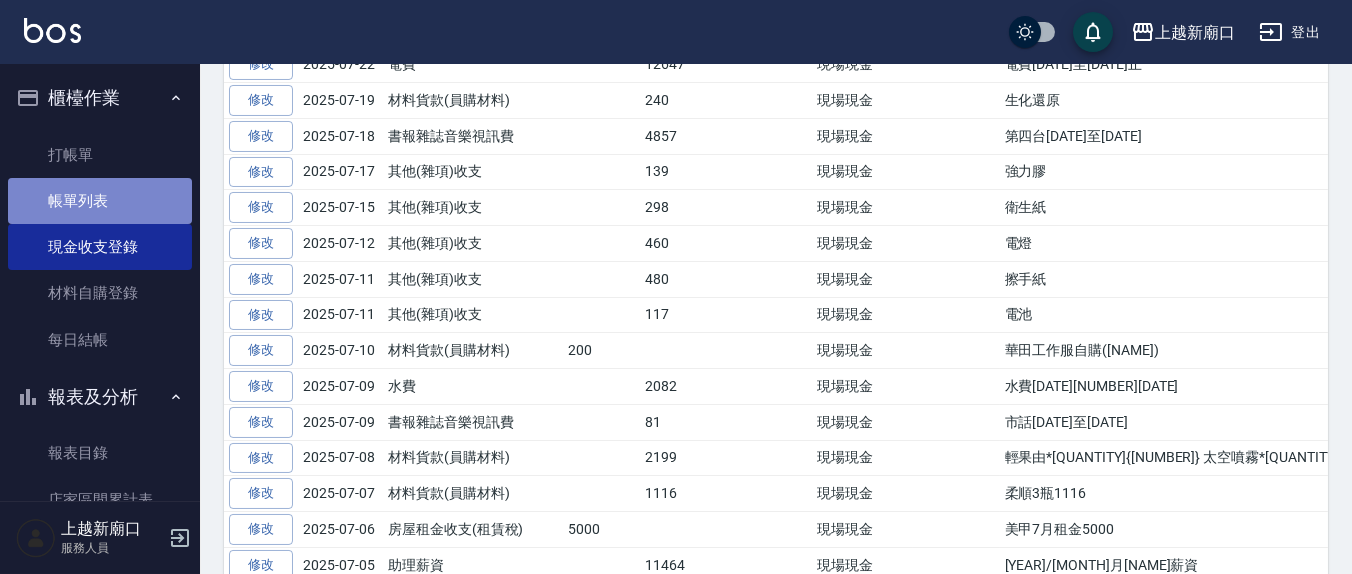 click on "帳單列表" at bounding box center (100, 201) 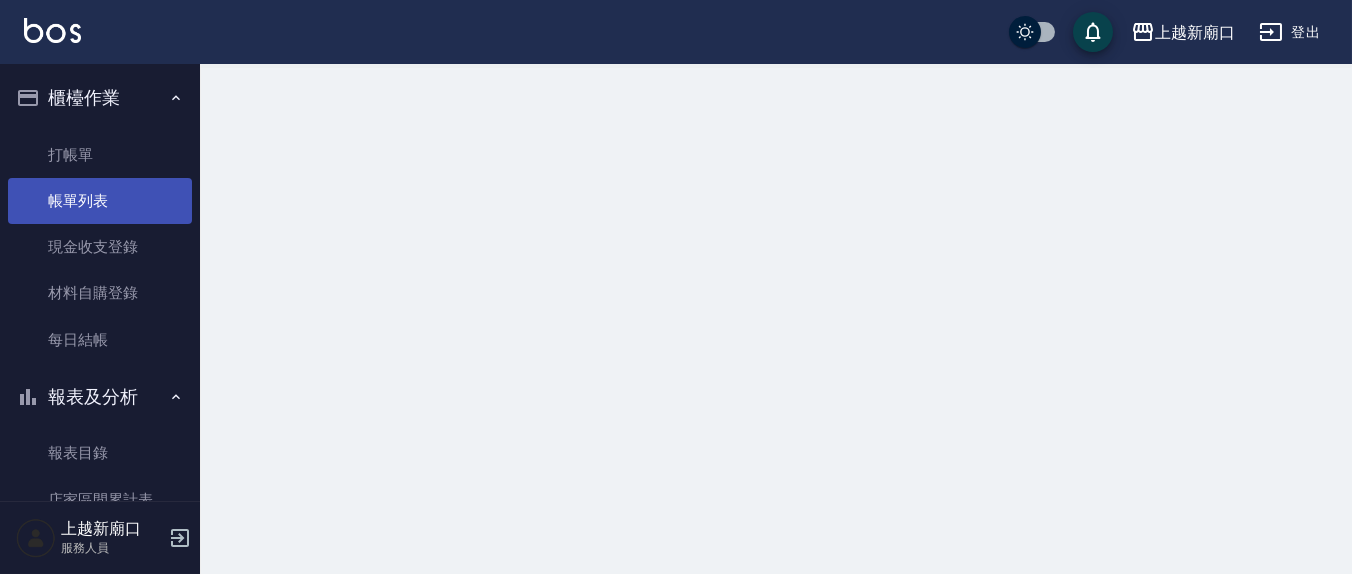 scroll, scrollTop: 0, scrollLeft: 0, axis: both 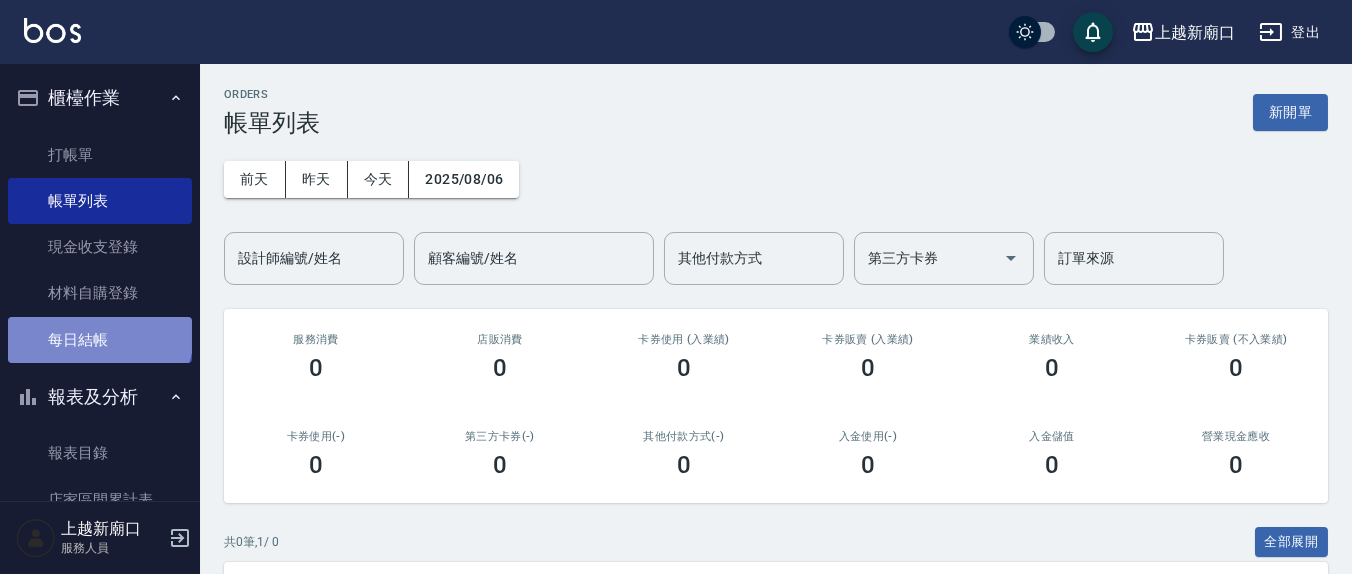 click on "每日結帳" at bounding box center (100, 340) 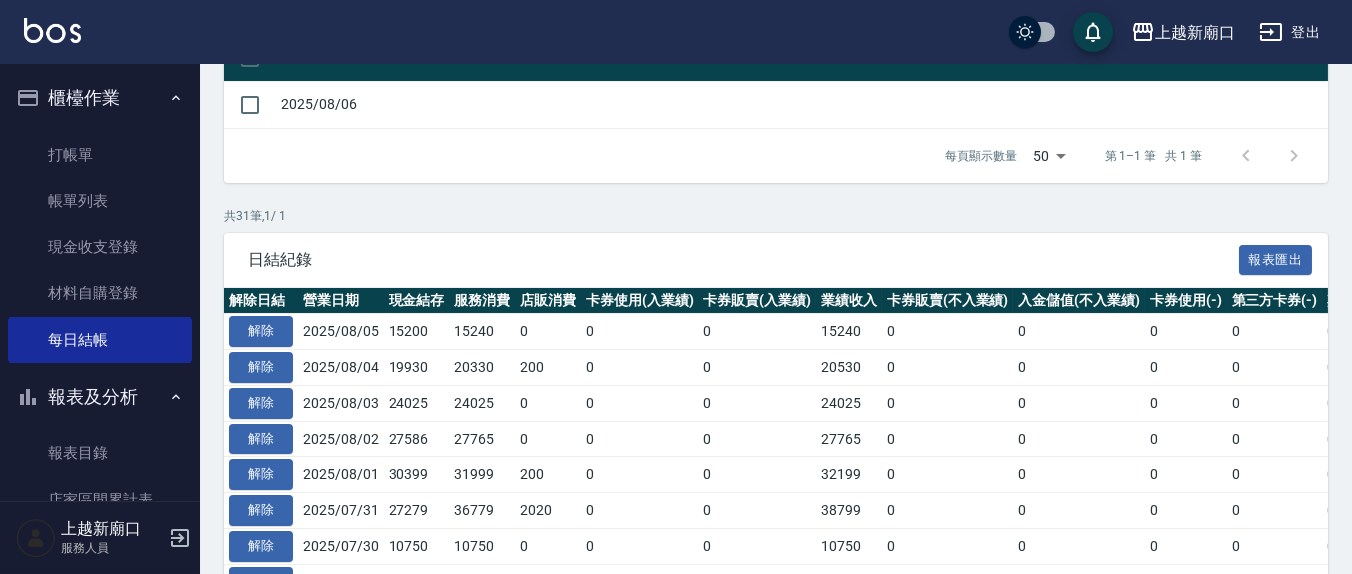 scroll, scrollTop: 416, scrollLeft: 0, axis: vertical 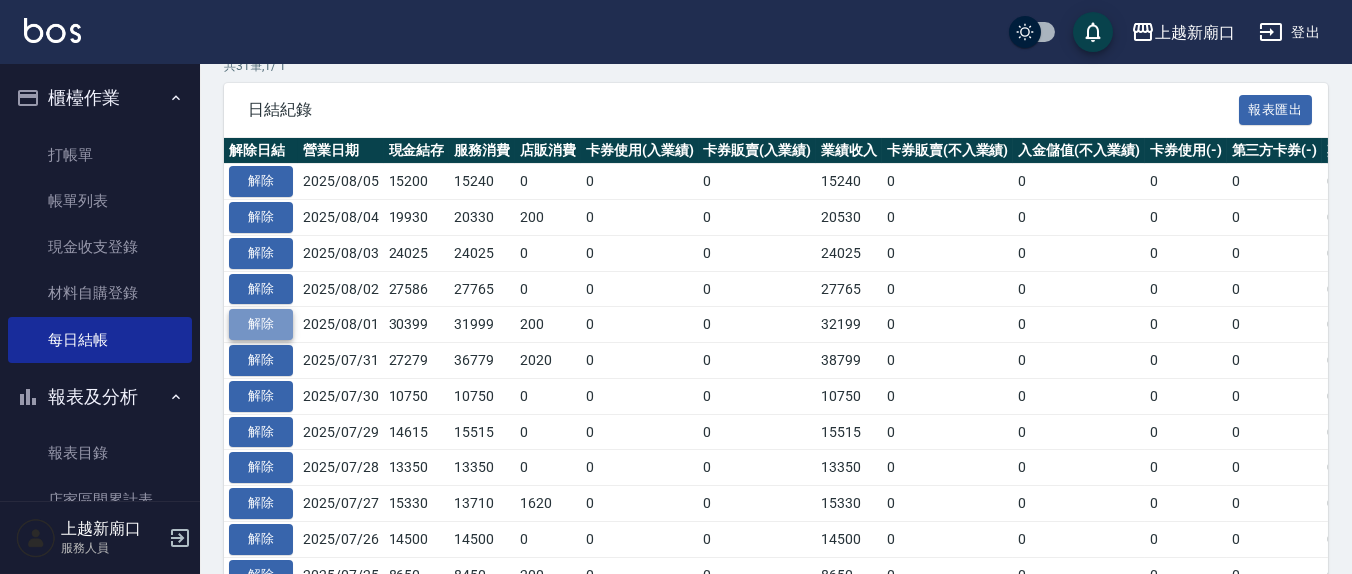 click on "解除" at bounding box center (261, 324) 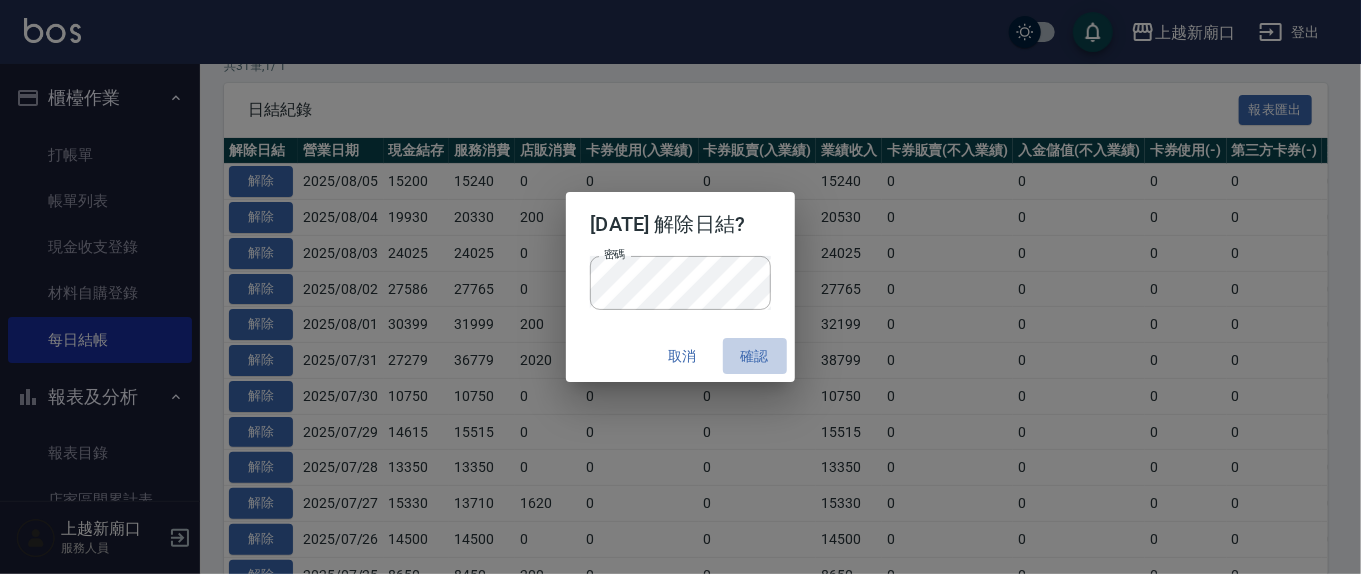 click on "確認" at bounding box center (755, 356) 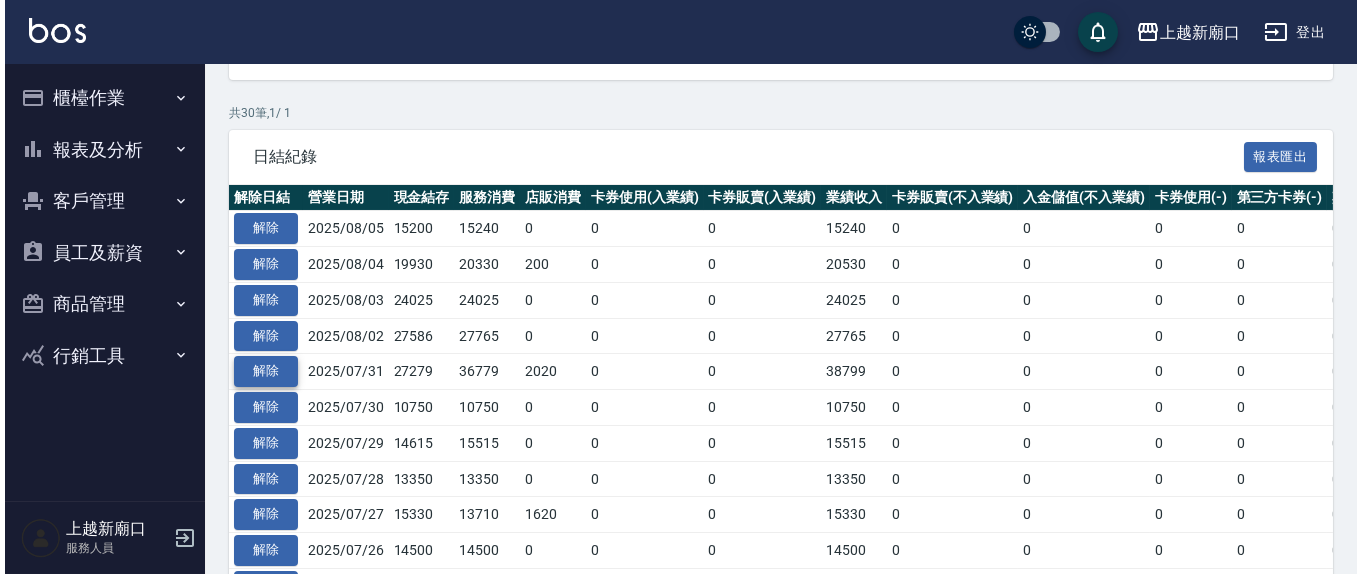 scroll, scrollTop: 416, scrollLeft: 0, axis: vertical 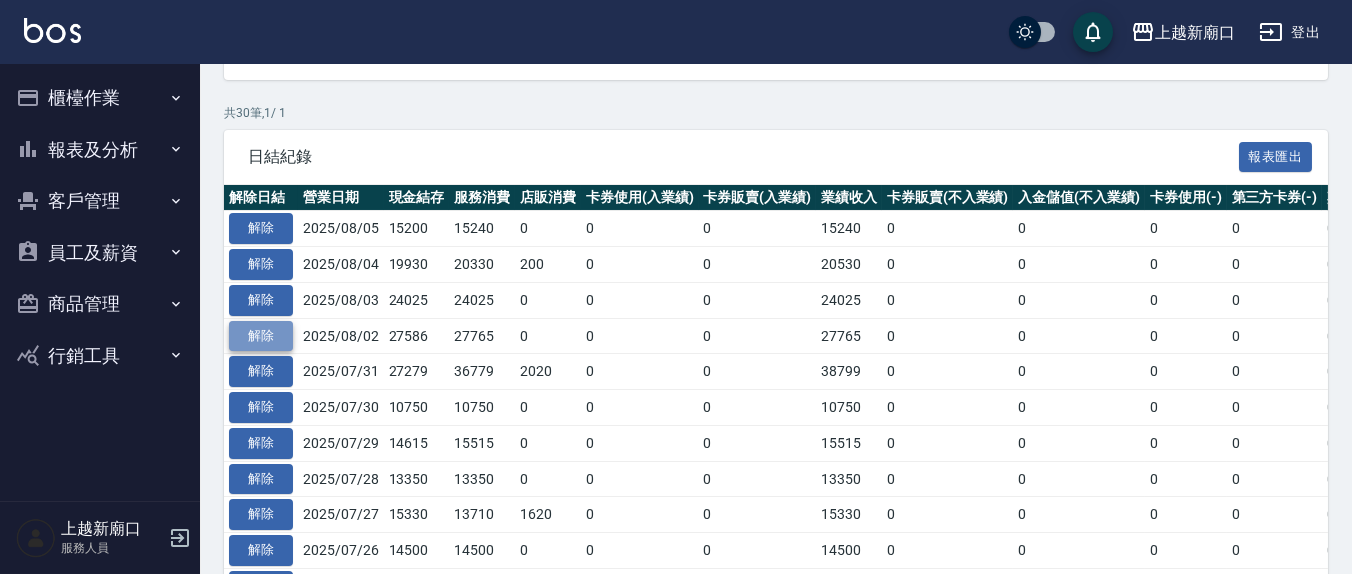 click on "解除" at bounding box center (261, 336) 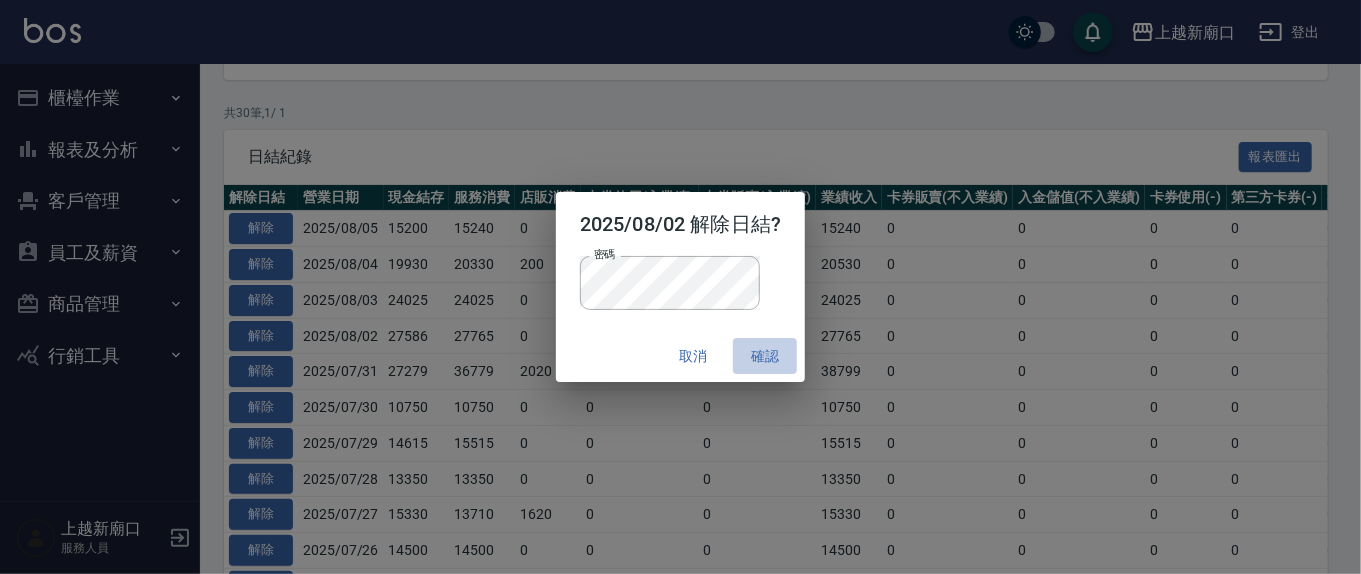 click on "確認" at bounding box center [765, 356] 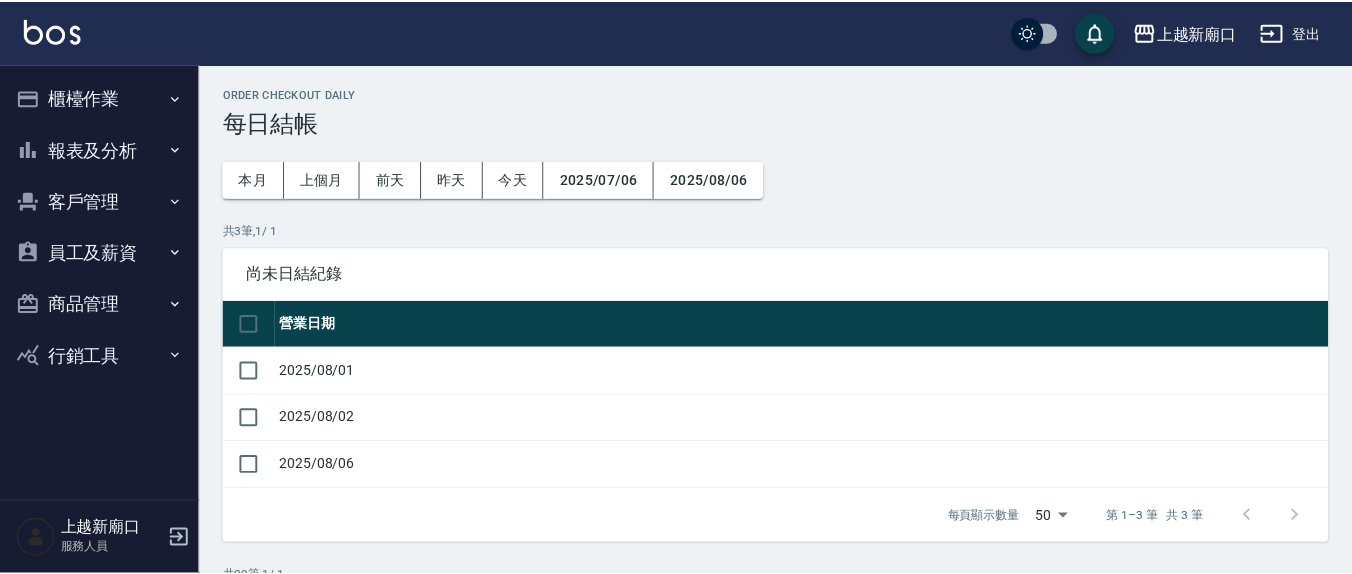 scroll, scrollTop: 0, scrollLeft: 0, axis: both 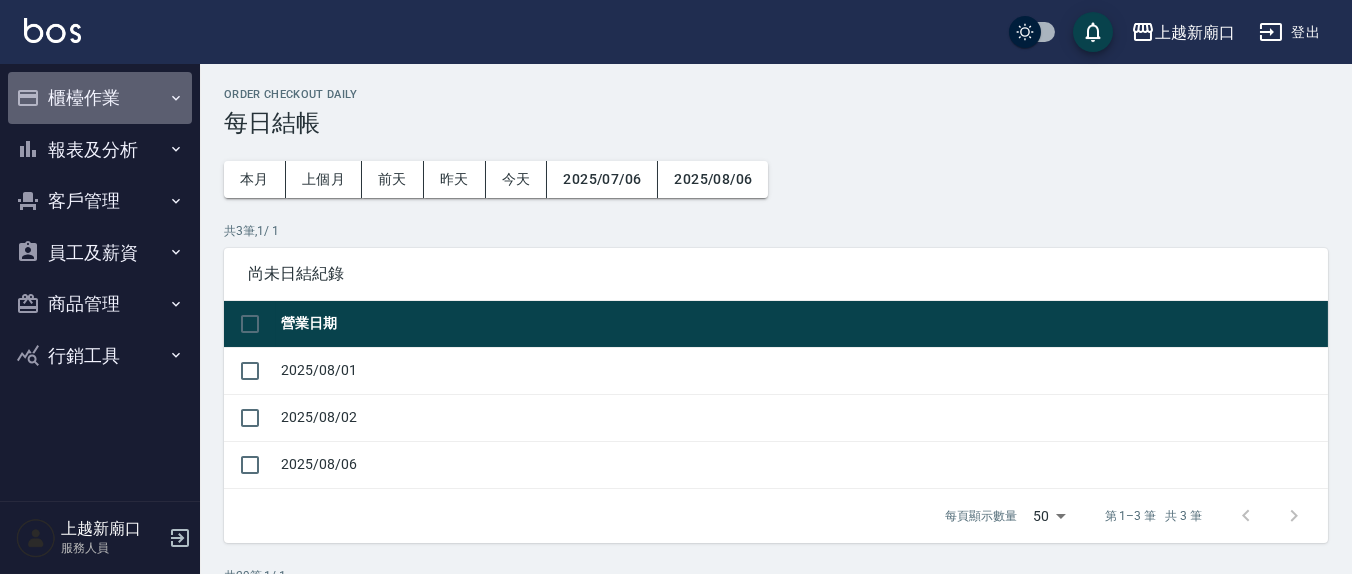 drag, startPoint x: 0, startPoint y: 0, endPoint x: 93, endPoint y: 103, distance: 138.7732 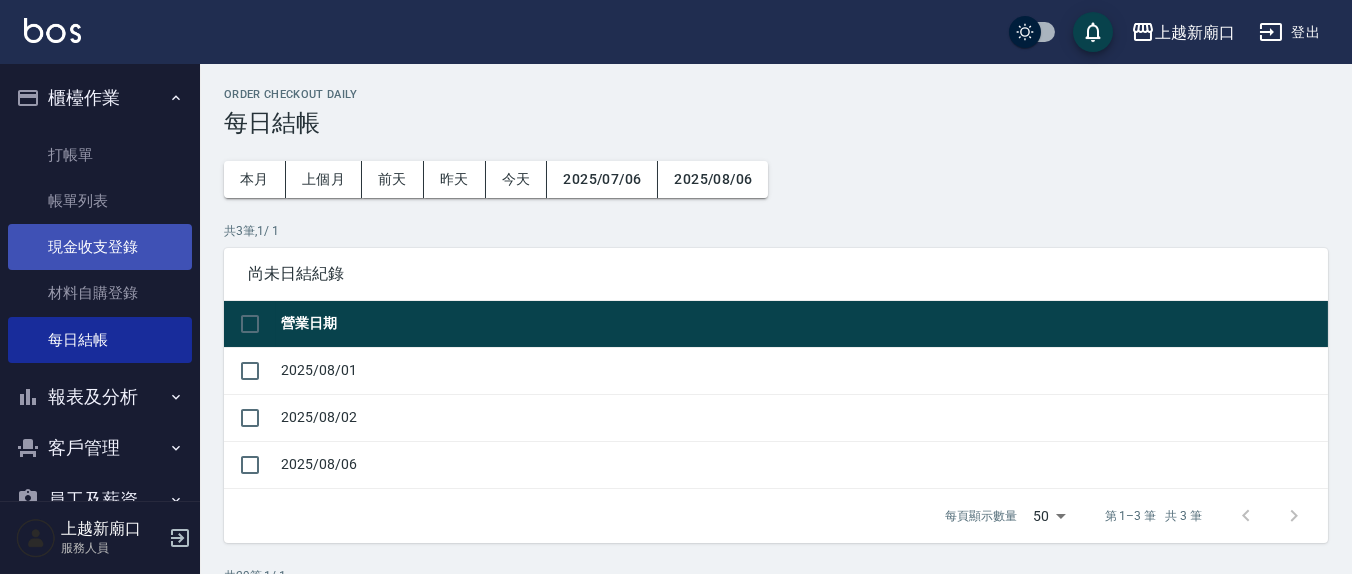 click on "現金收支登錄" at bounding box center (100, 247) 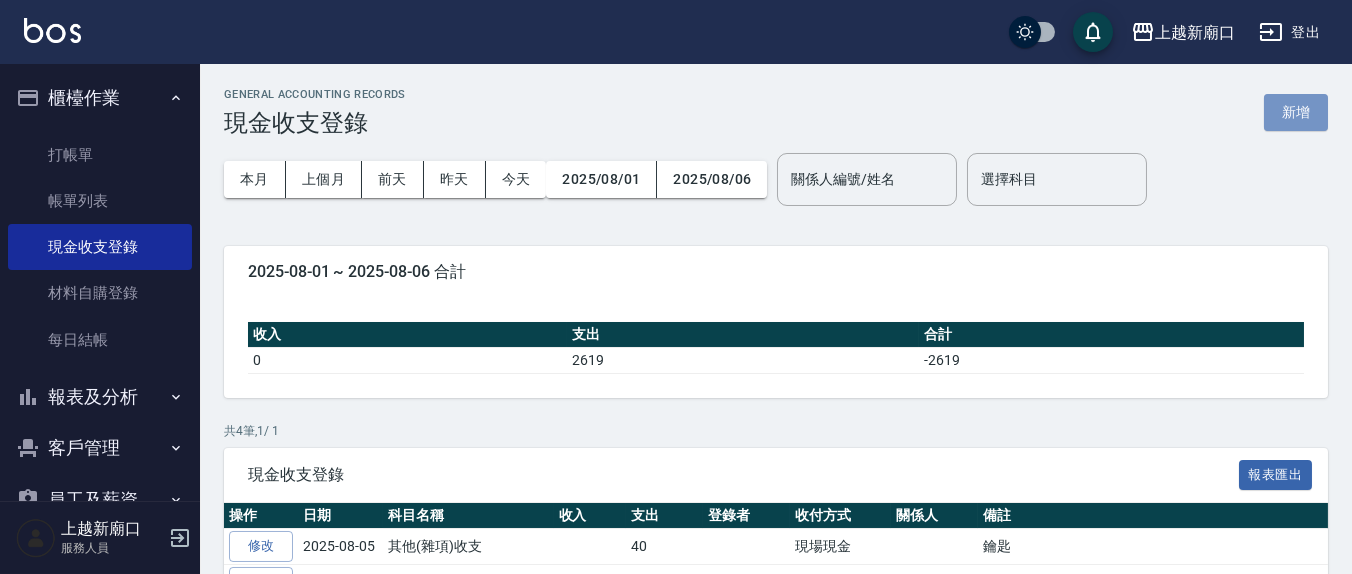 click on "新增" at bounding box center (1296, 112) 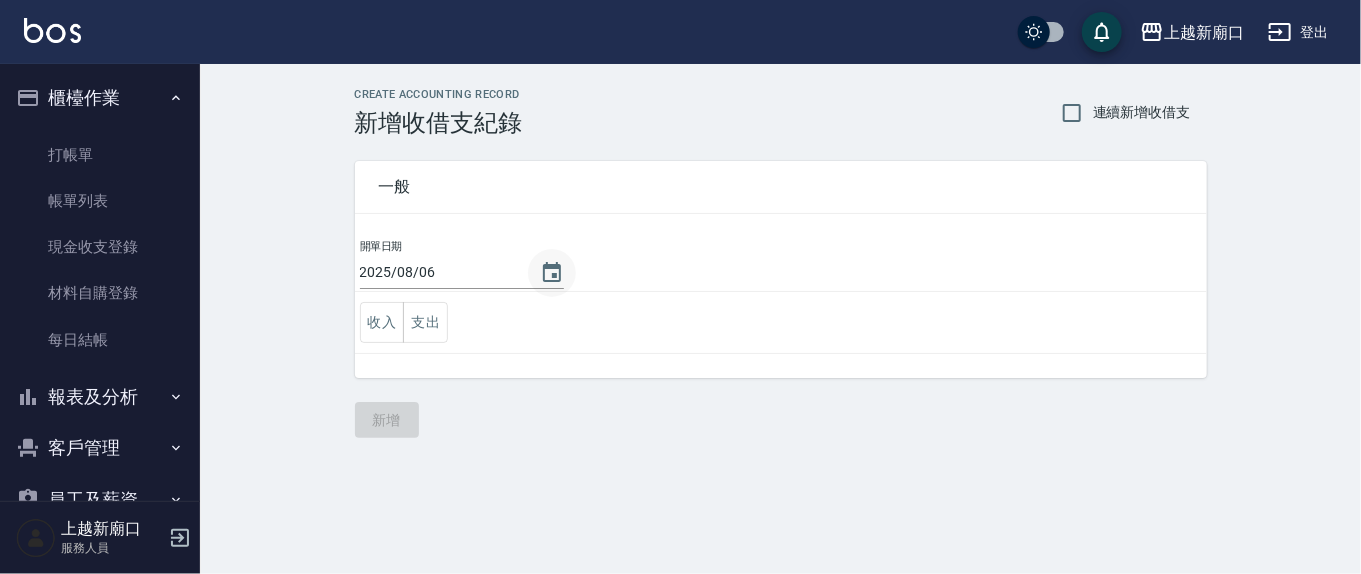 click 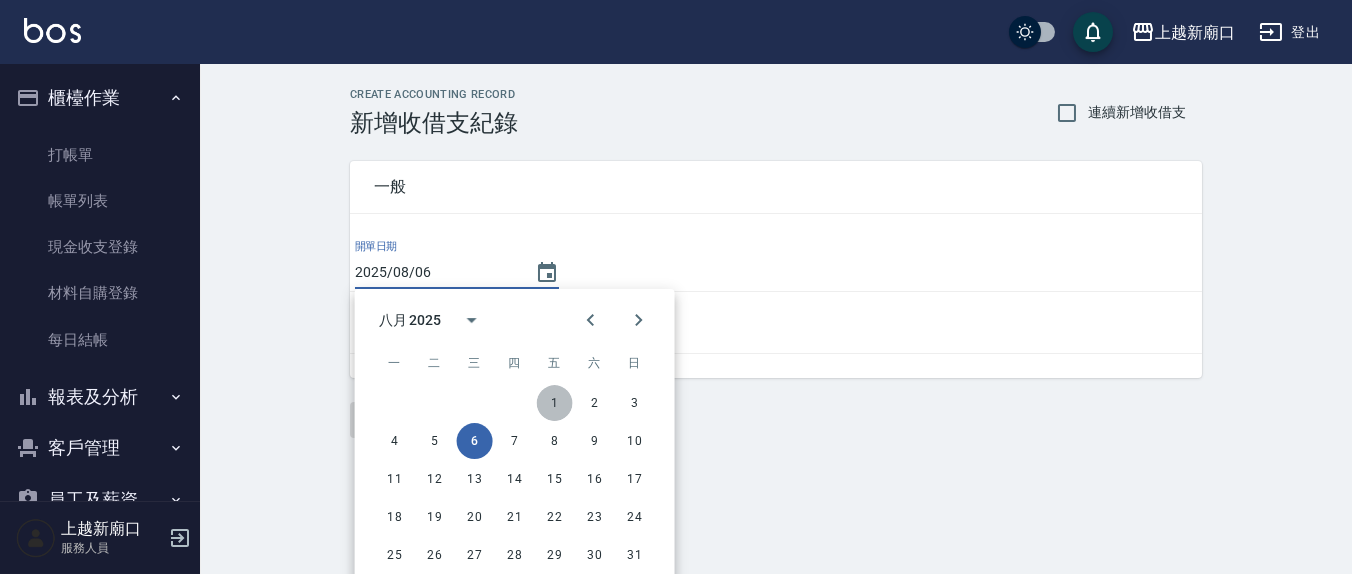 click on "1" at bounding box center [555, 403] 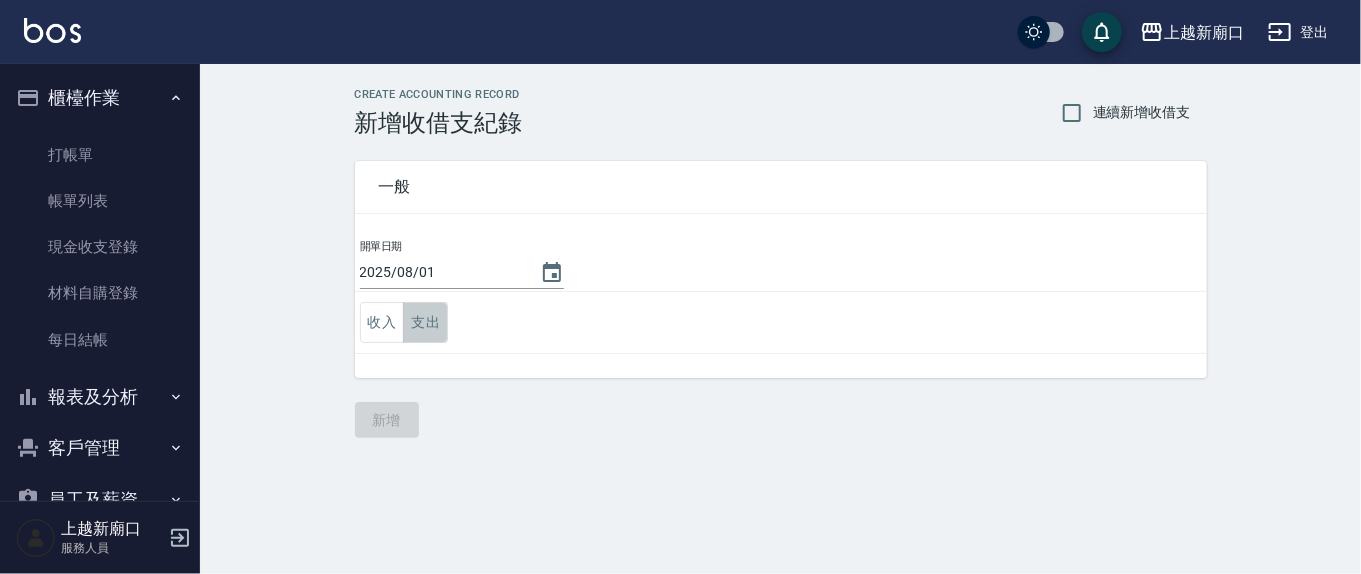 click on "支出" at bounding box center [425, 322] 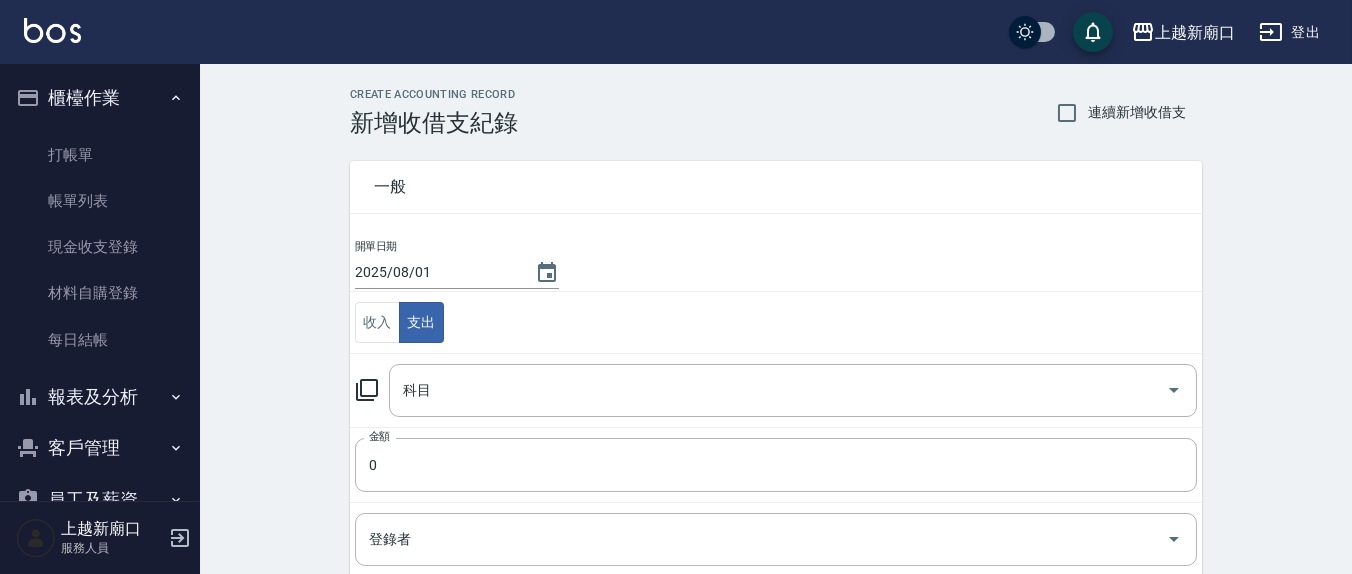 click 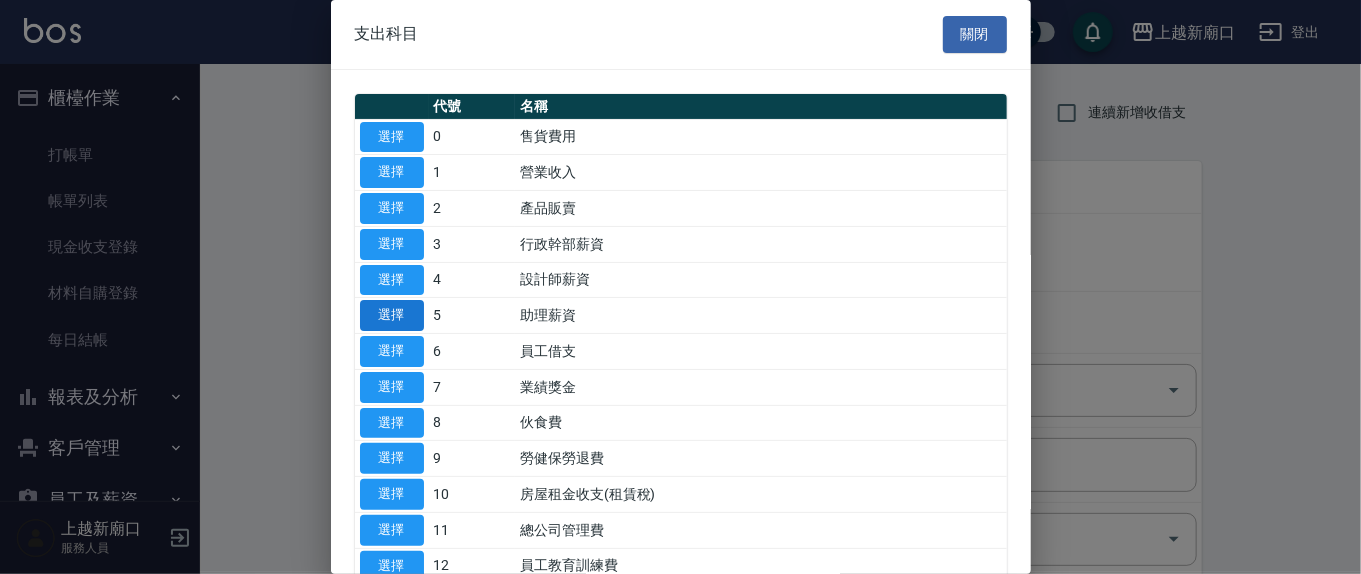 click on "選擇" at bounding box center [392, 315] 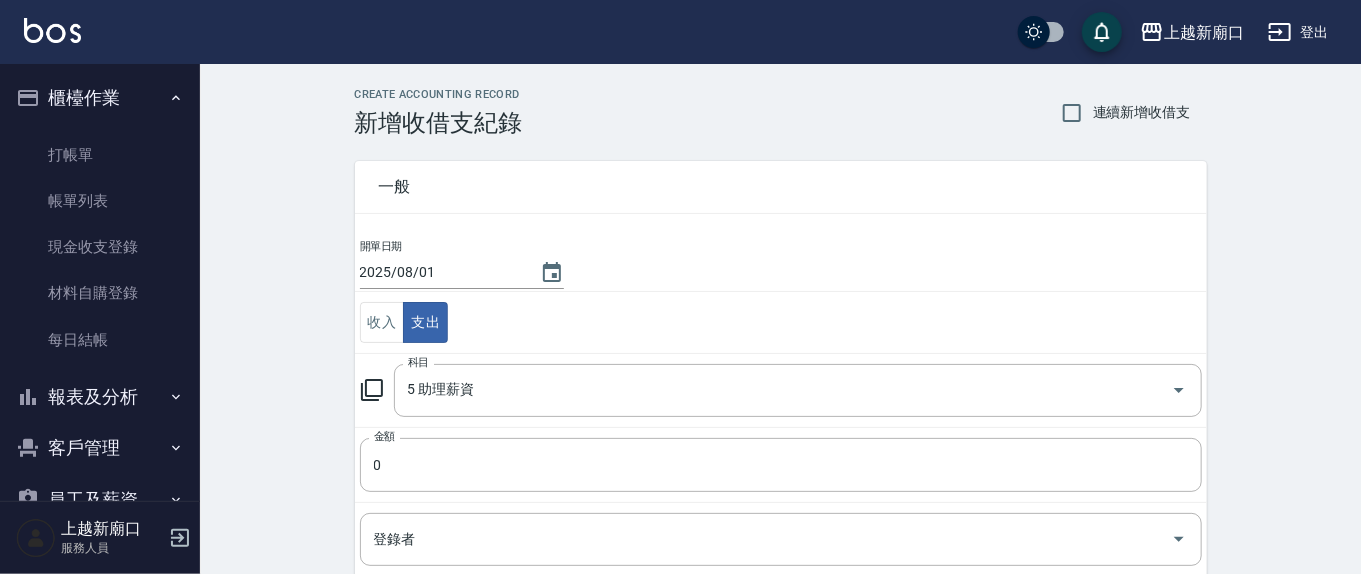 type on "5 助理薪資" 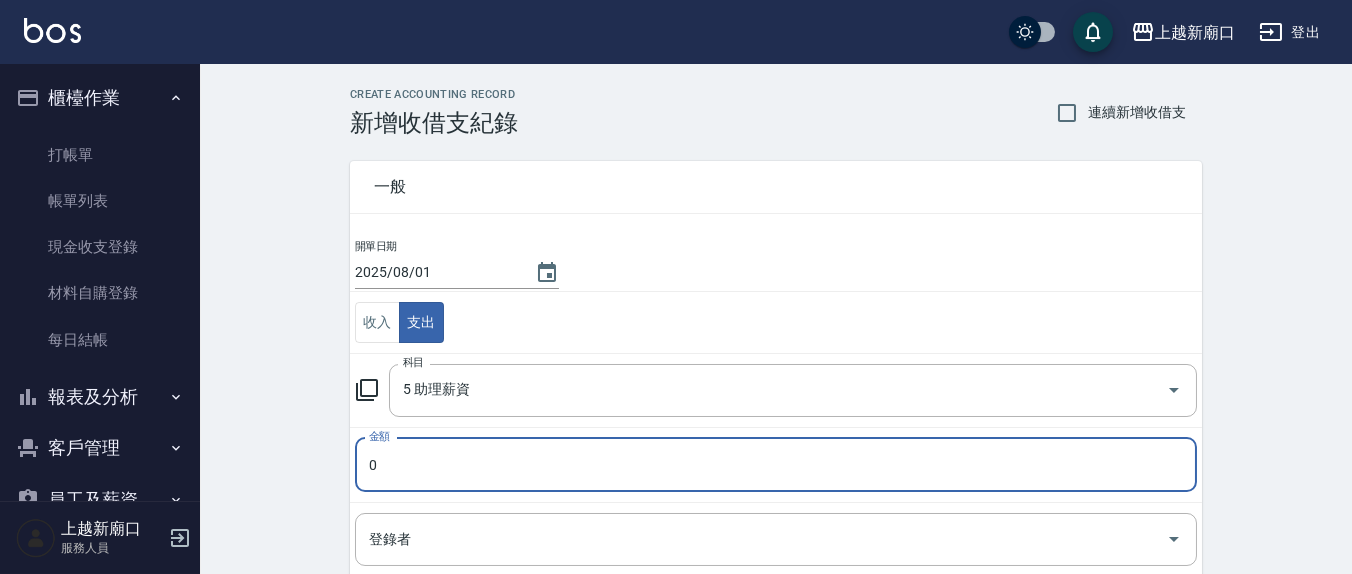 drag, startPoint x: 415, startPoint y: 468, endPoint x: 398, endPoint y: 473, distance: 17.720045 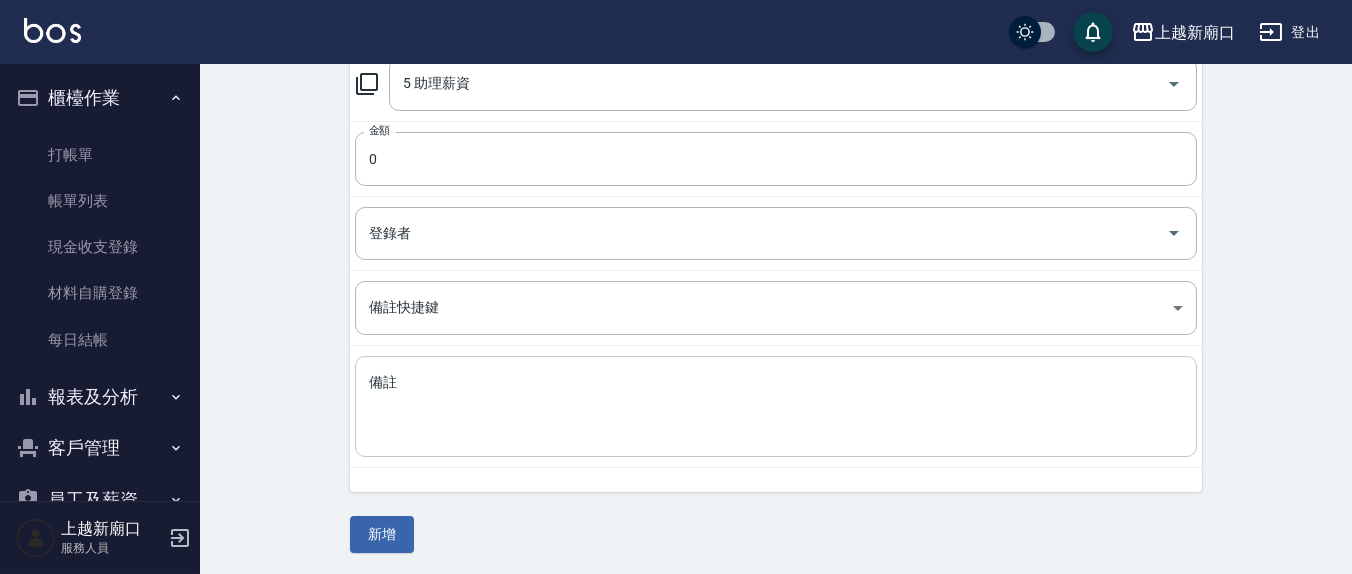 scroll, scrollTop: 306, scrollLeft: 0, axis: vertical 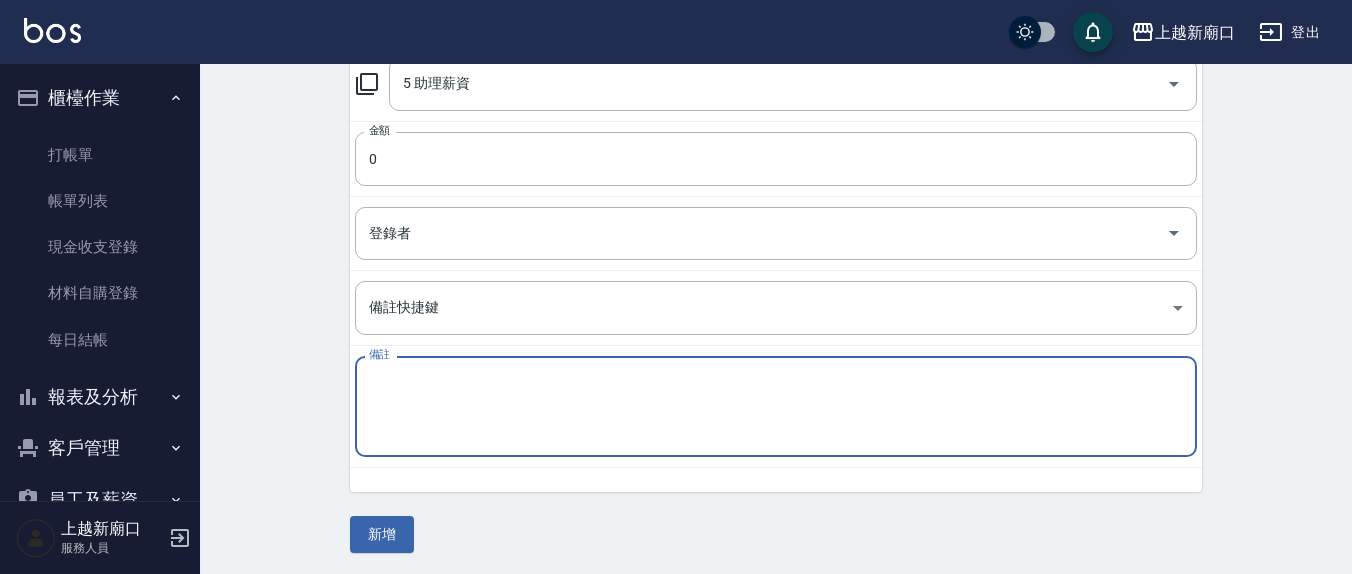 click on "備註" at bounding box center [776, 407] 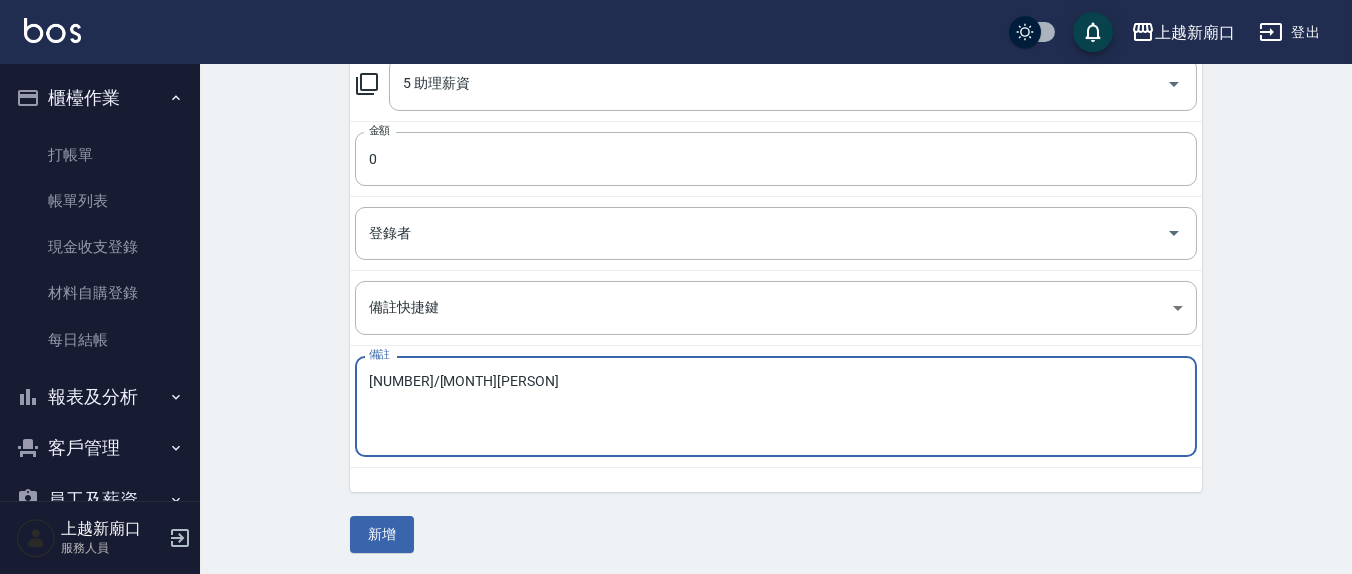 click on "[NUMBER]/[MONTH][PERSON]" at bounding box center (776, 407) 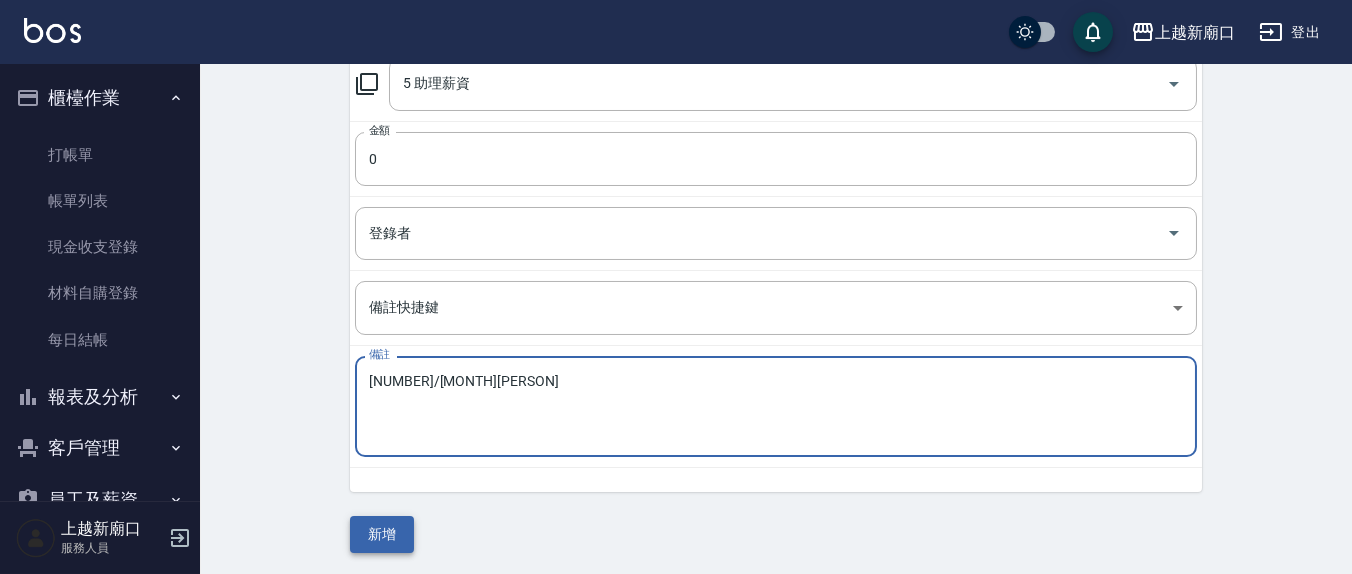 type on "[NUMBER]/[MONTH][PERSON]" 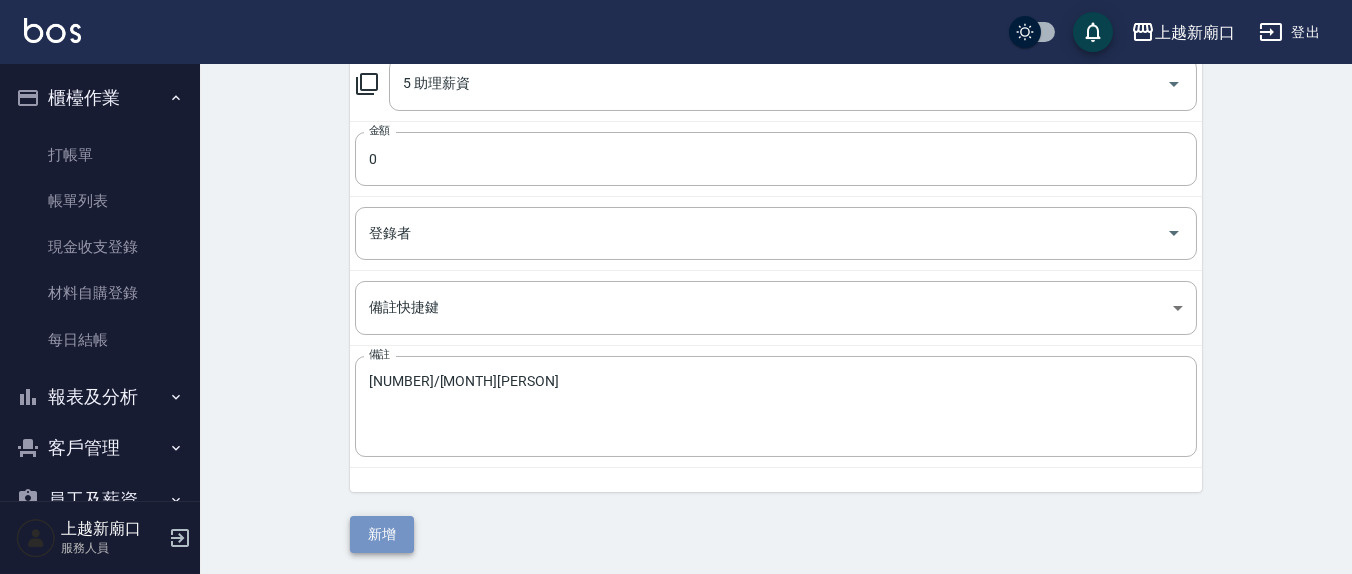 click on "新增" at bounding box center (382, 534) 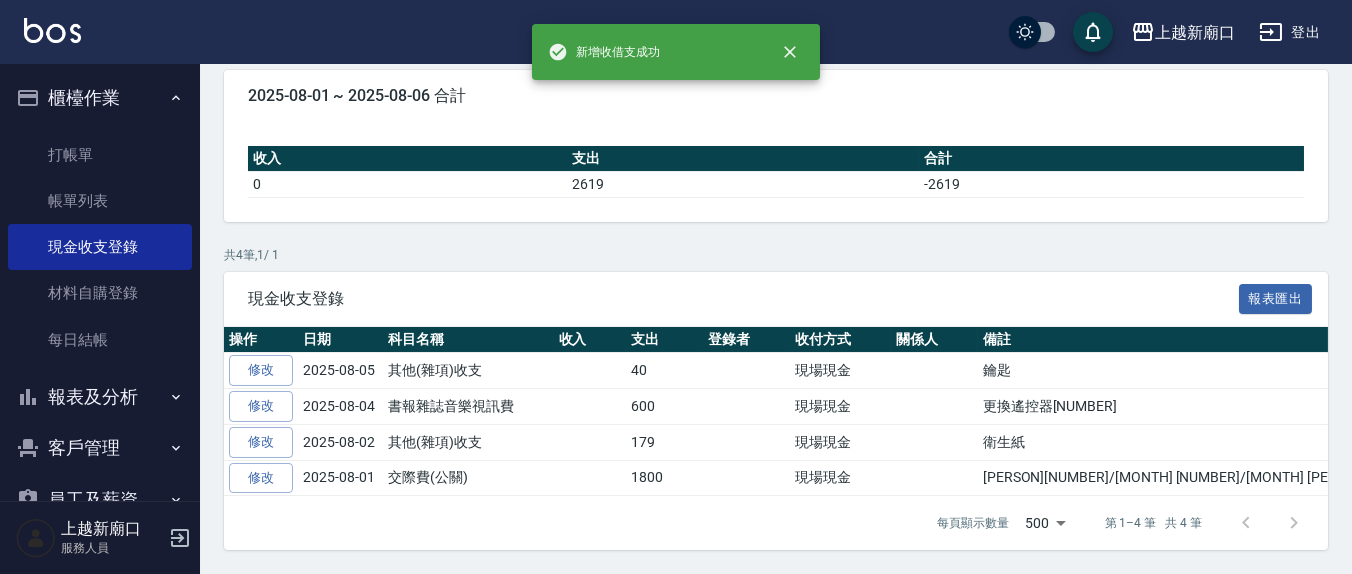 scroll, scrollTop: 0, scrollLeft: 0, axis: both 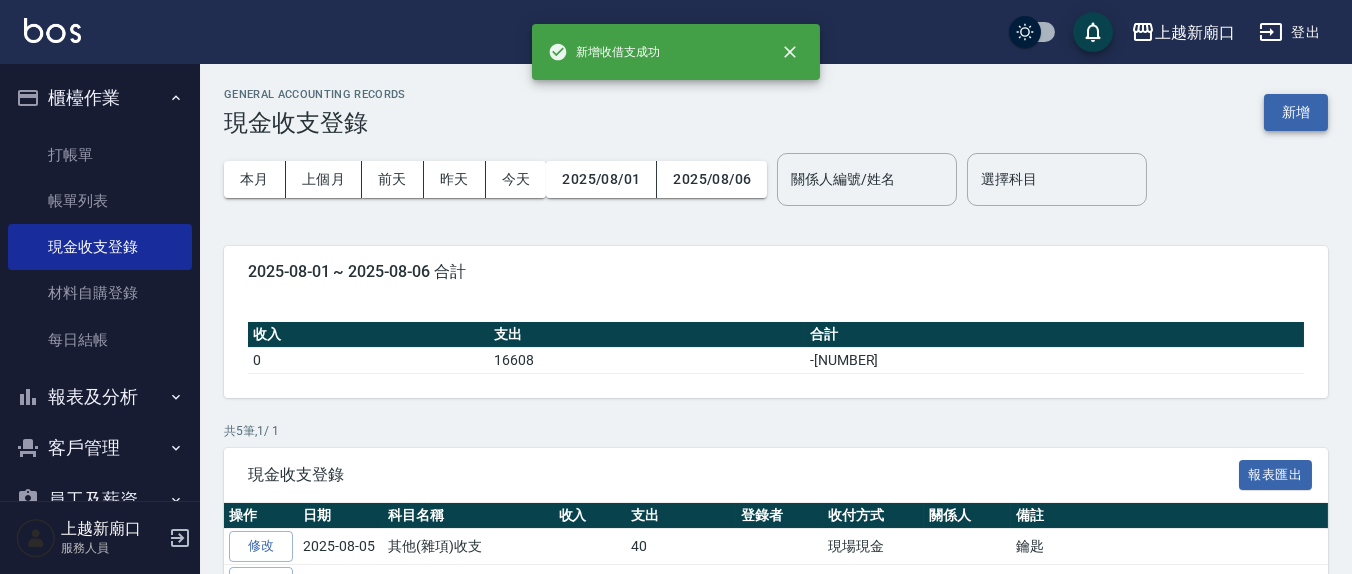 click on "新增" at bounding box center [1296, 112] 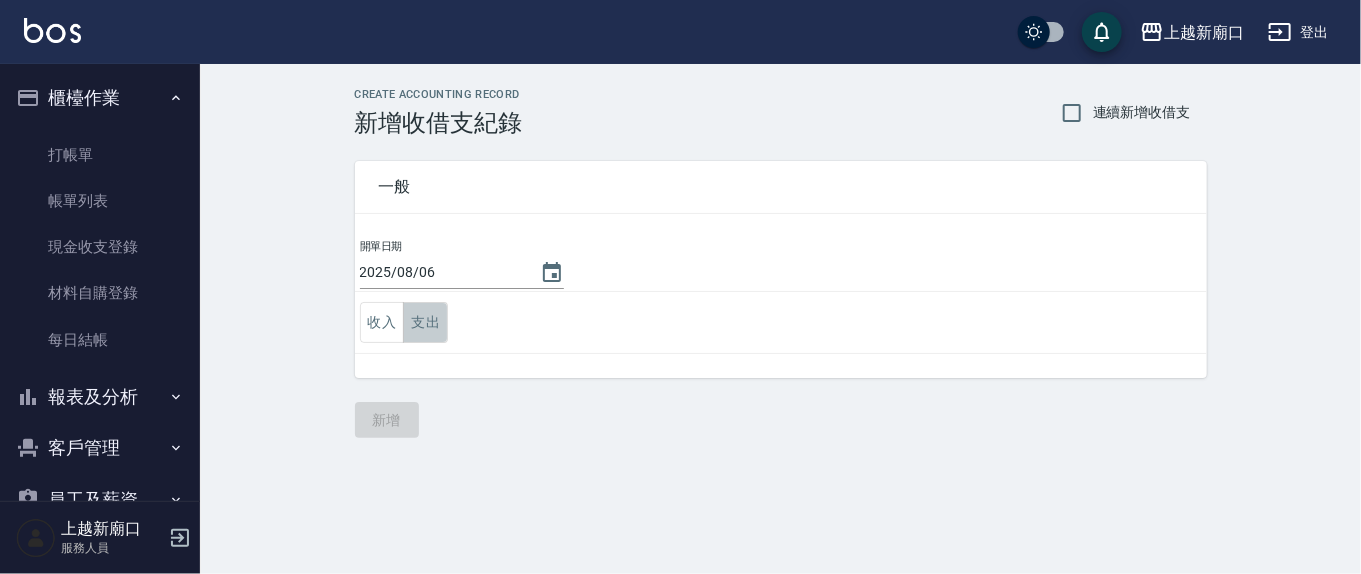 click on "支出" at bounding box center [425, 322] 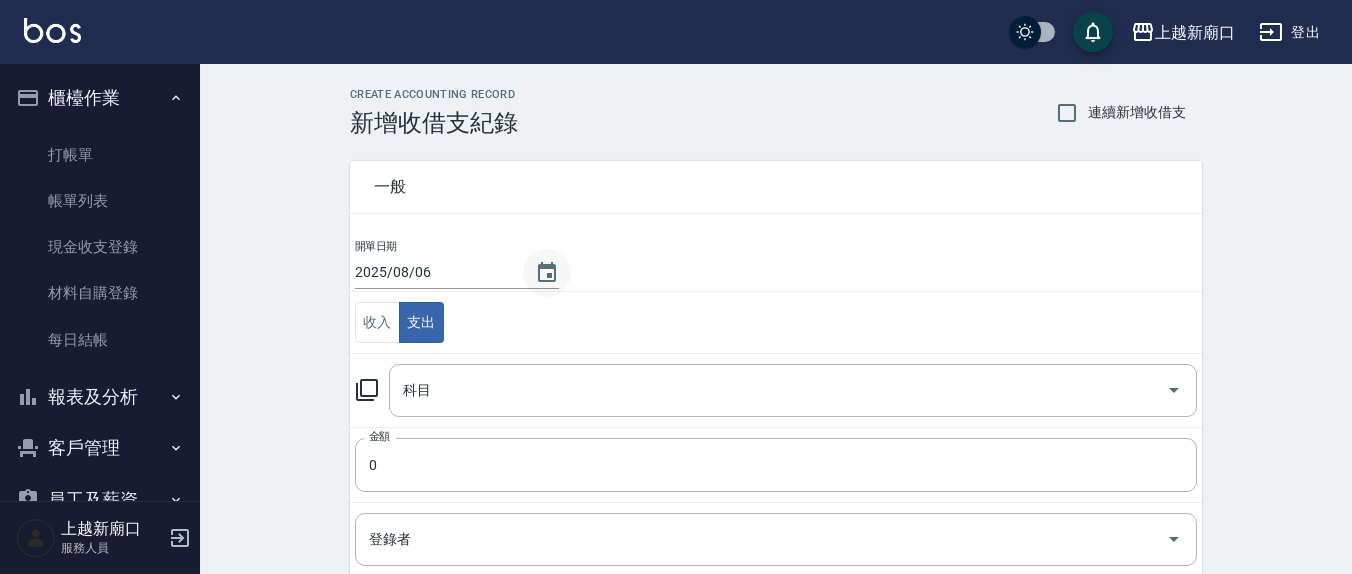 click 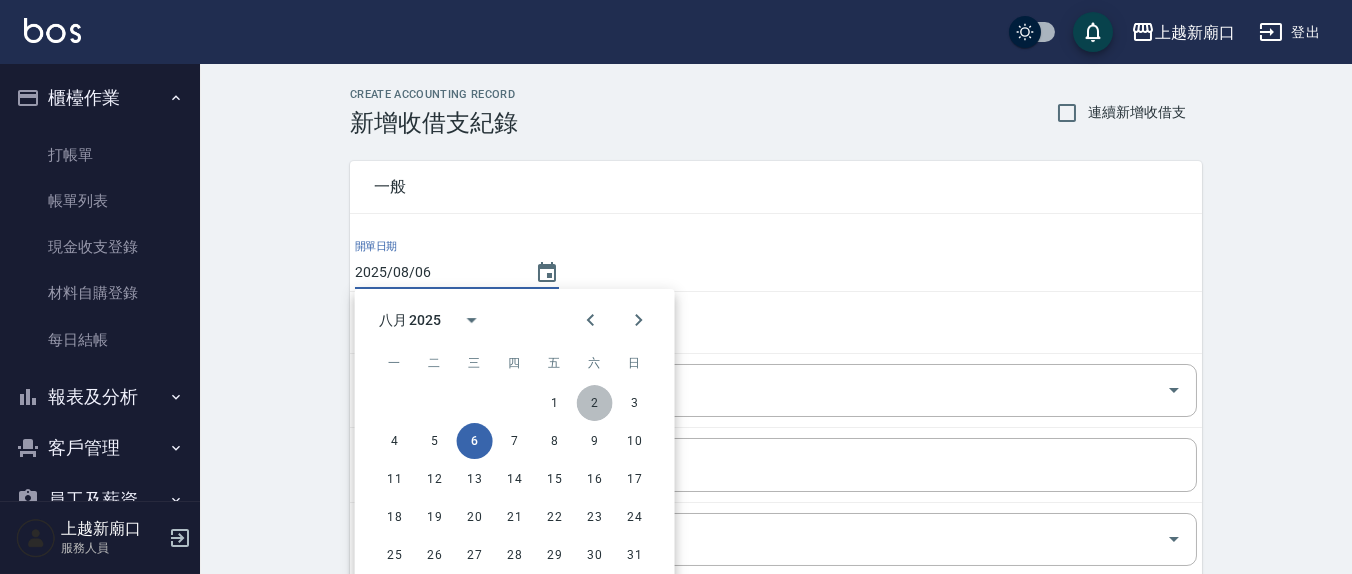 click on "2" at bounding box center [595, 403] 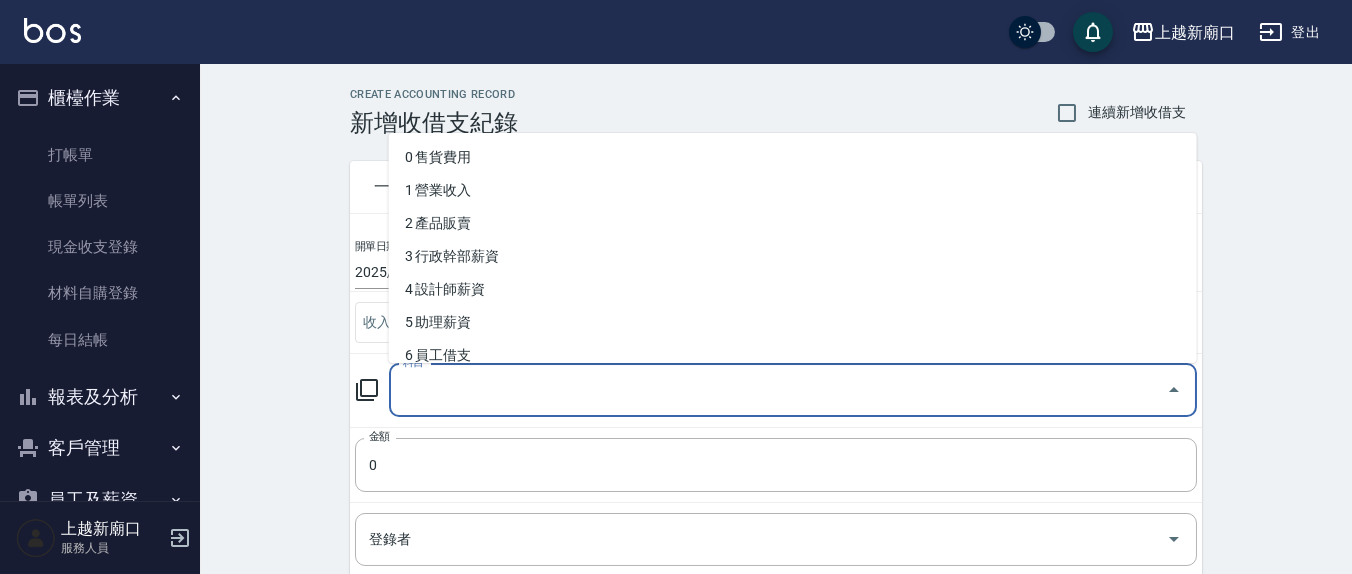 click on "科目" at bounding box center [778, 390] 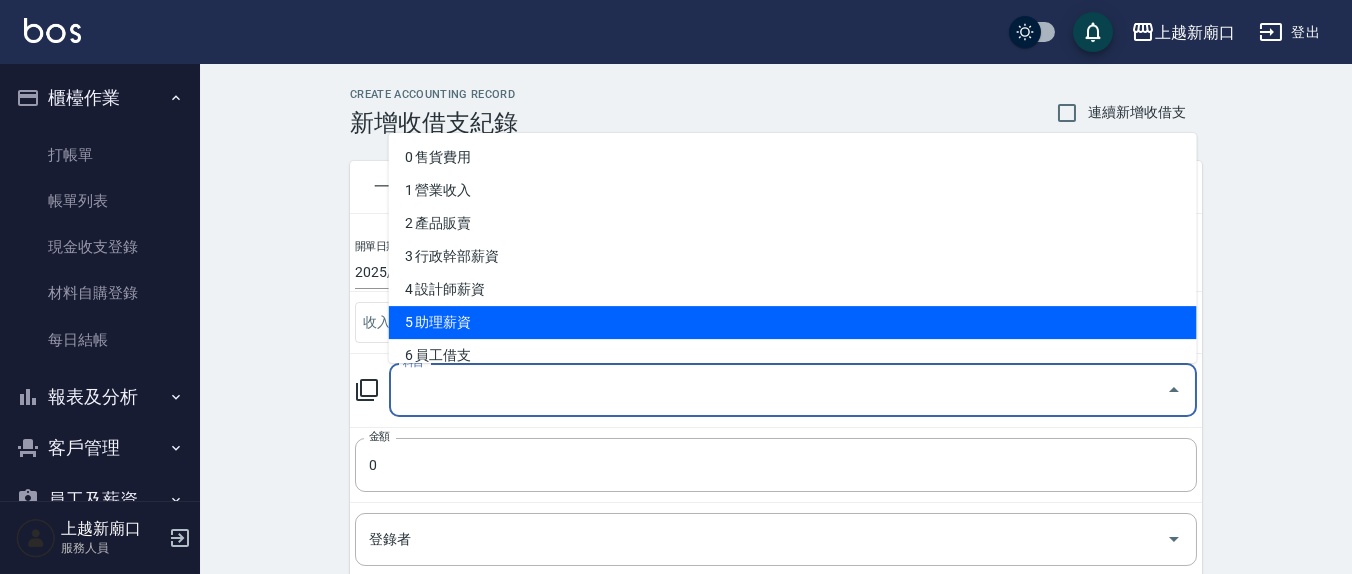 click on "5 助理薪資" at bounding box center [793, 323] 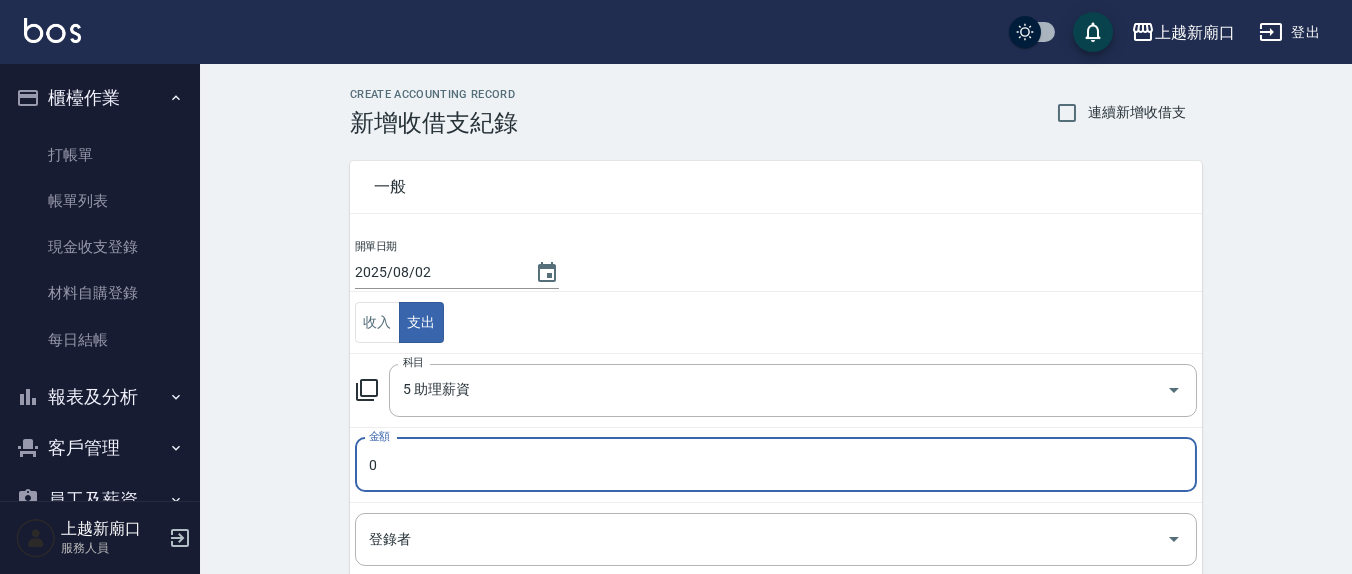 click on "0" at bounding box center (776, 465) 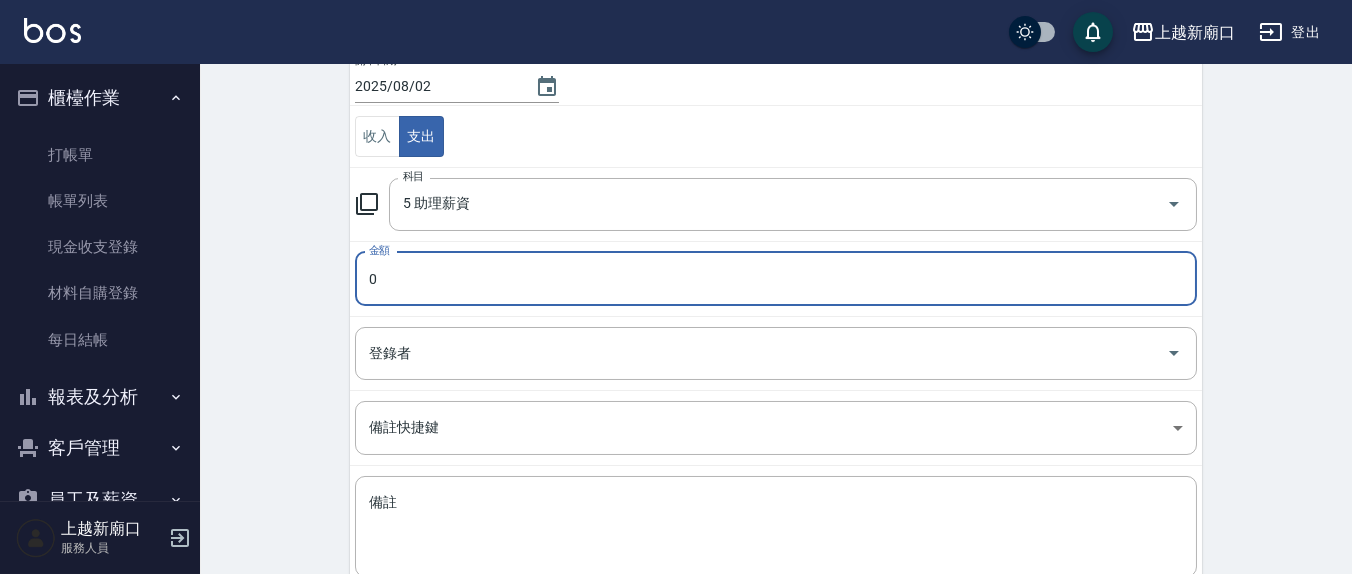 scroll, scrollTop: 208, scrollLeft: 0, axis: vertical 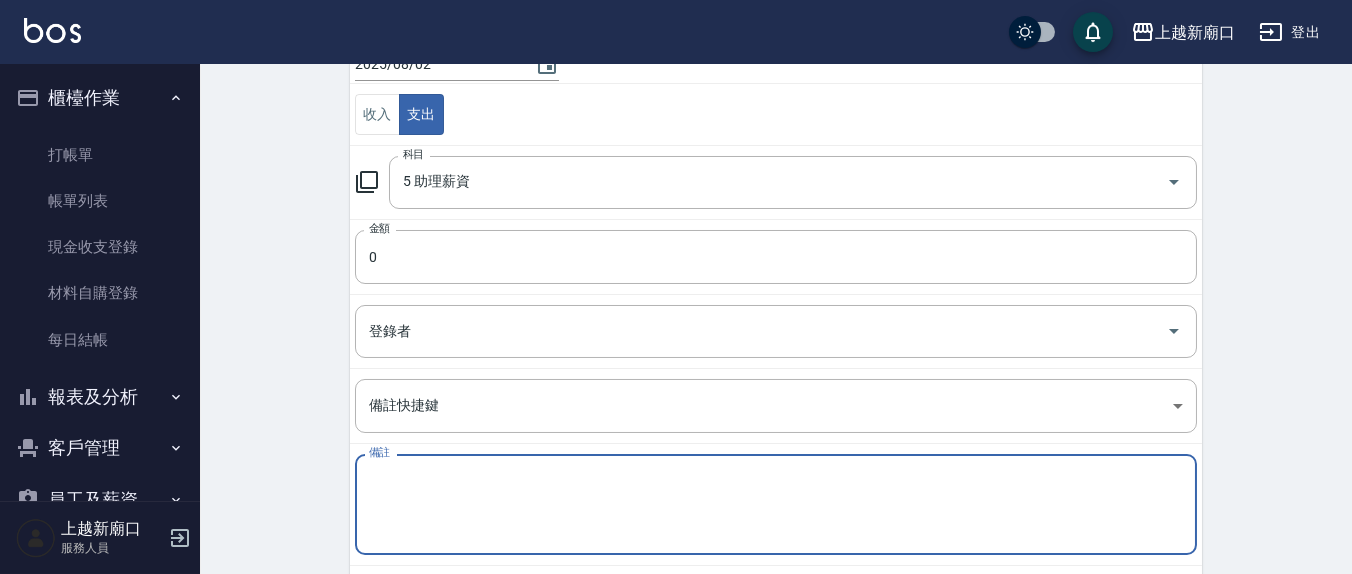click on "備註" at bounding box center [776, 505] 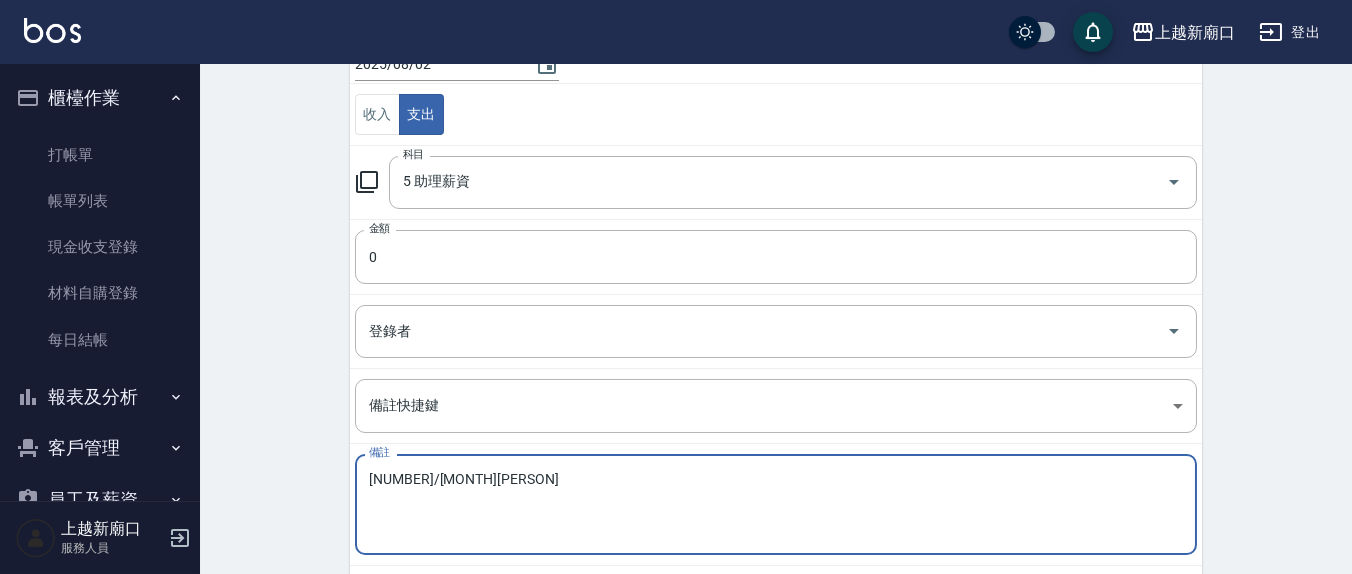 click on "[NUMBER]/[MONTH][PERSON]" at bounding box center (776, 505) 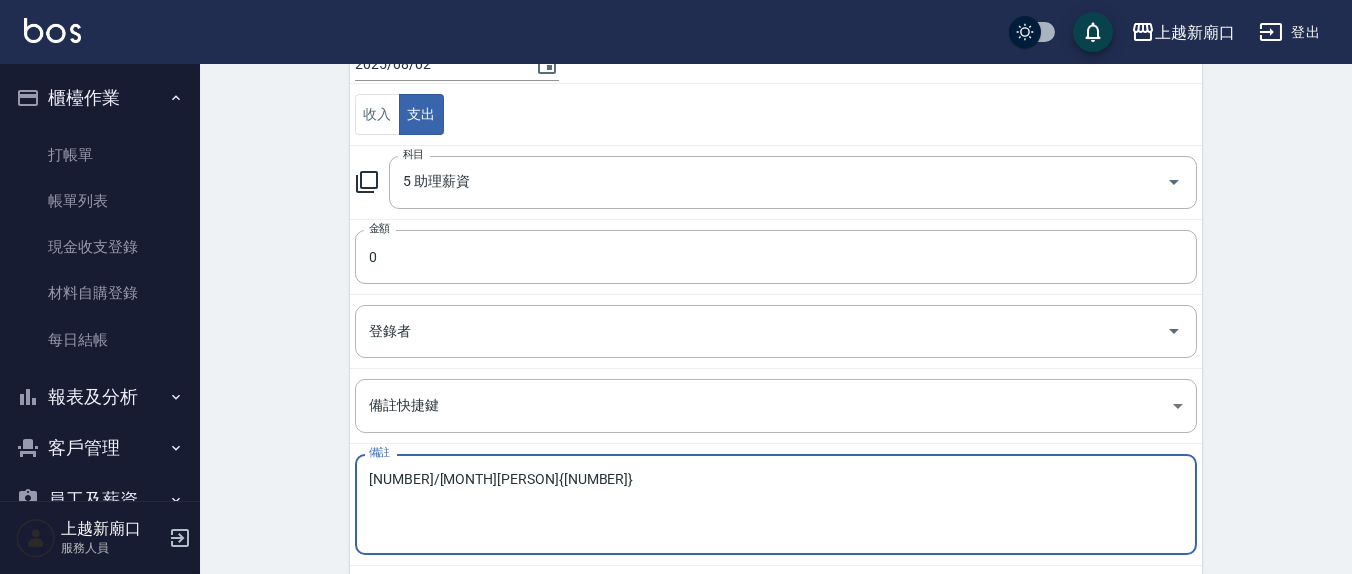 click on "[NUMBER]/[MONTH][PERSON]{[NUMBER]}" at bounding box center [776, 505] 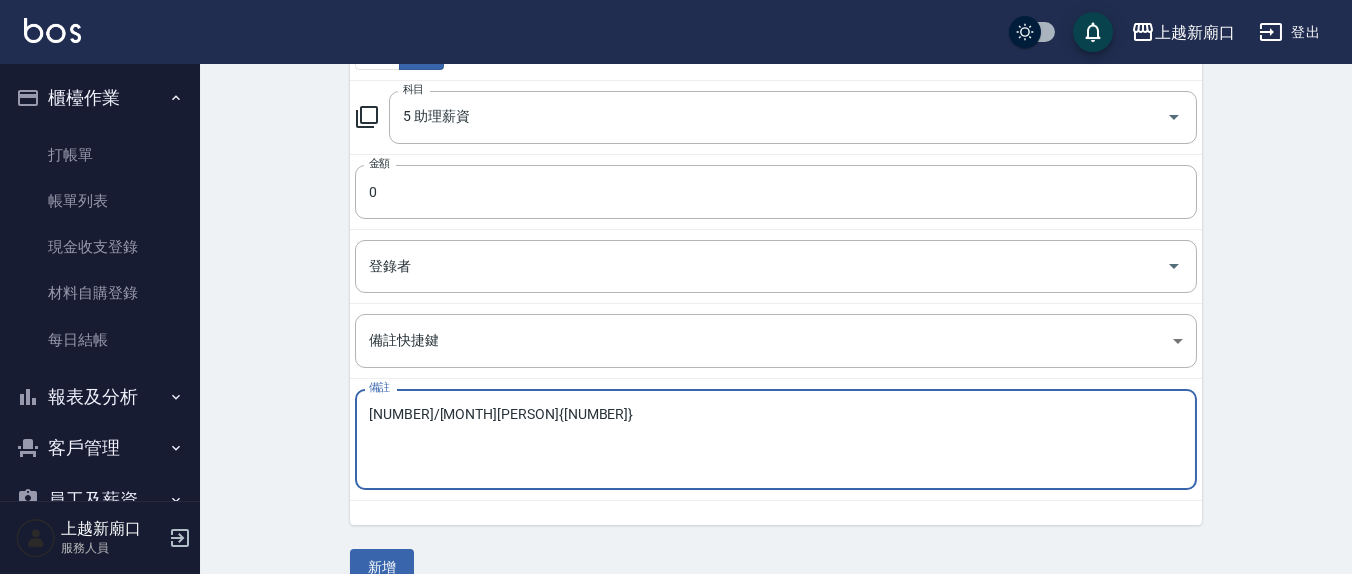 scroll, scrollTop: 306, scrollLeft: 0, axis: vertical 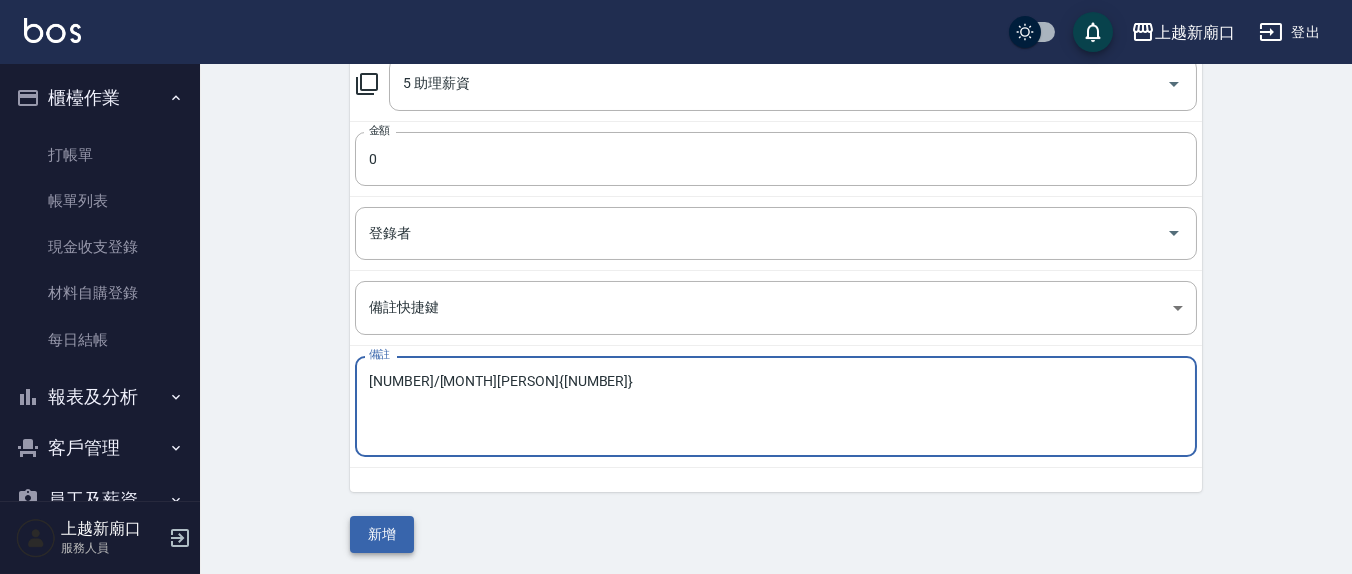 type on "[NUMBER]/[MONTH][PERSON]{[NUMBER]}" 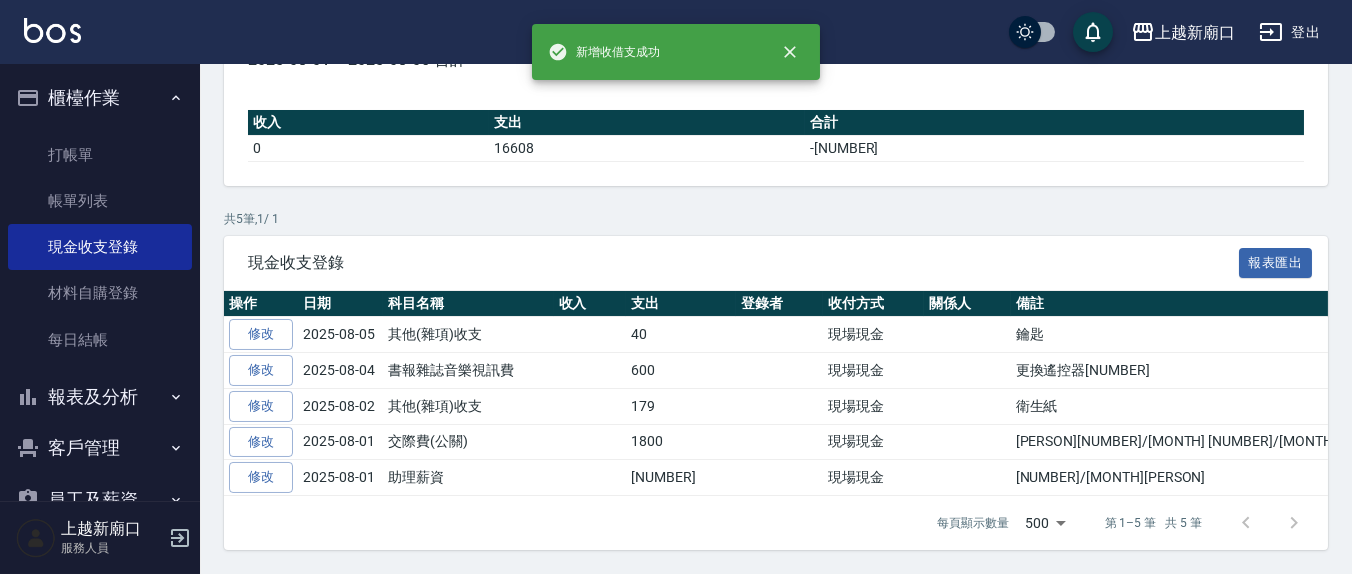 scroll, scrollTop: 0, scrollLeft: 0, axis: both 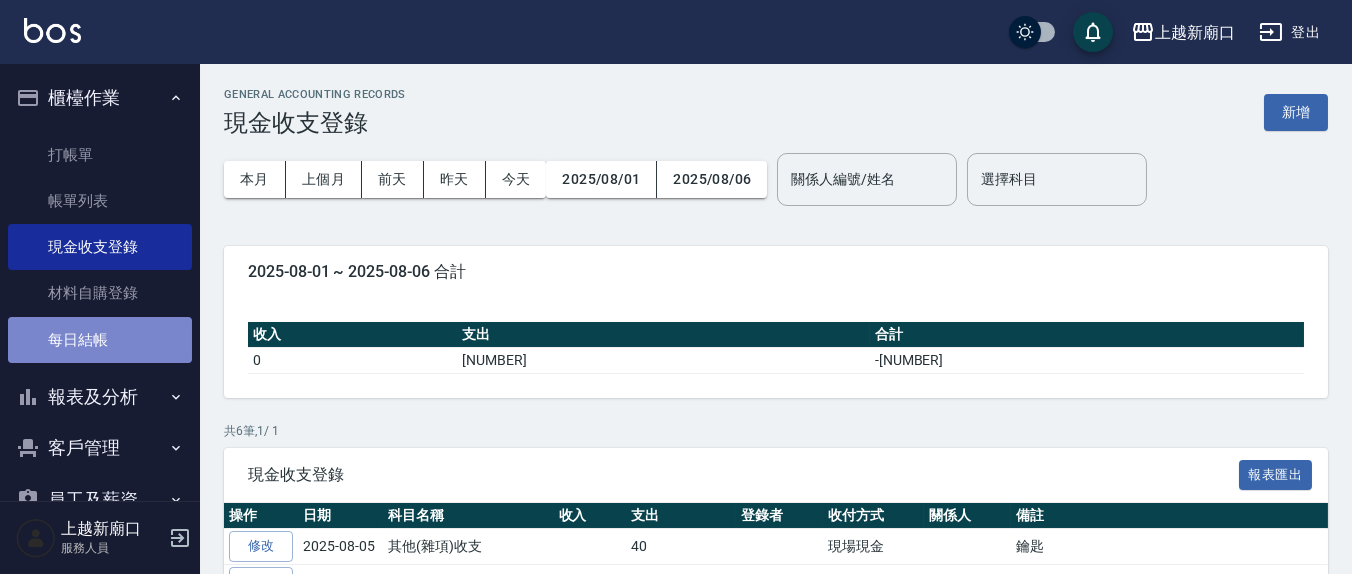 drag, startPoint x: 134, startPoint y: 329, endPoint x: 126, endPoint y: 338, distance: 12.0415945 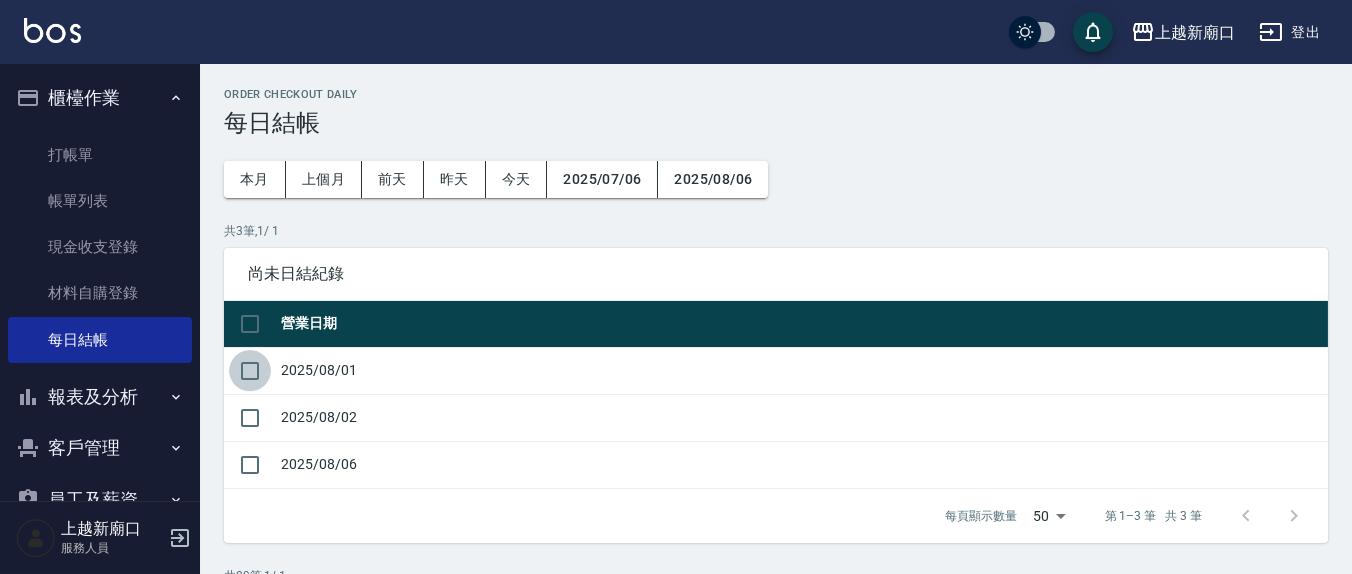 click at bounding box center (250, 371) 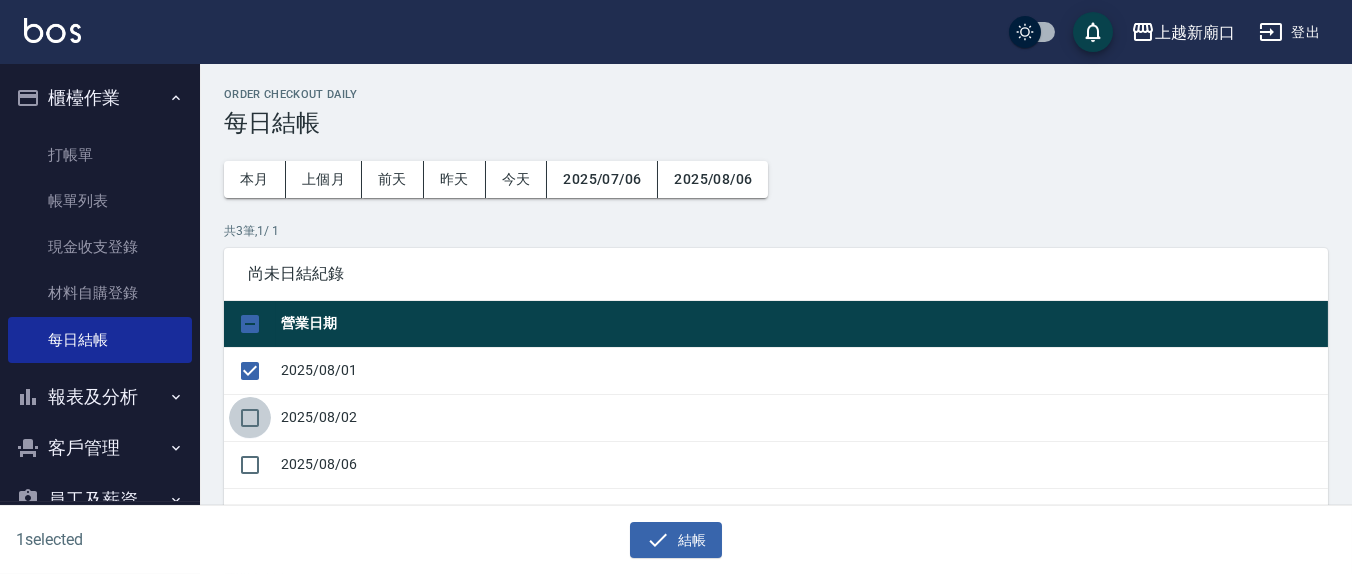 click at bounding box center [250, 418] 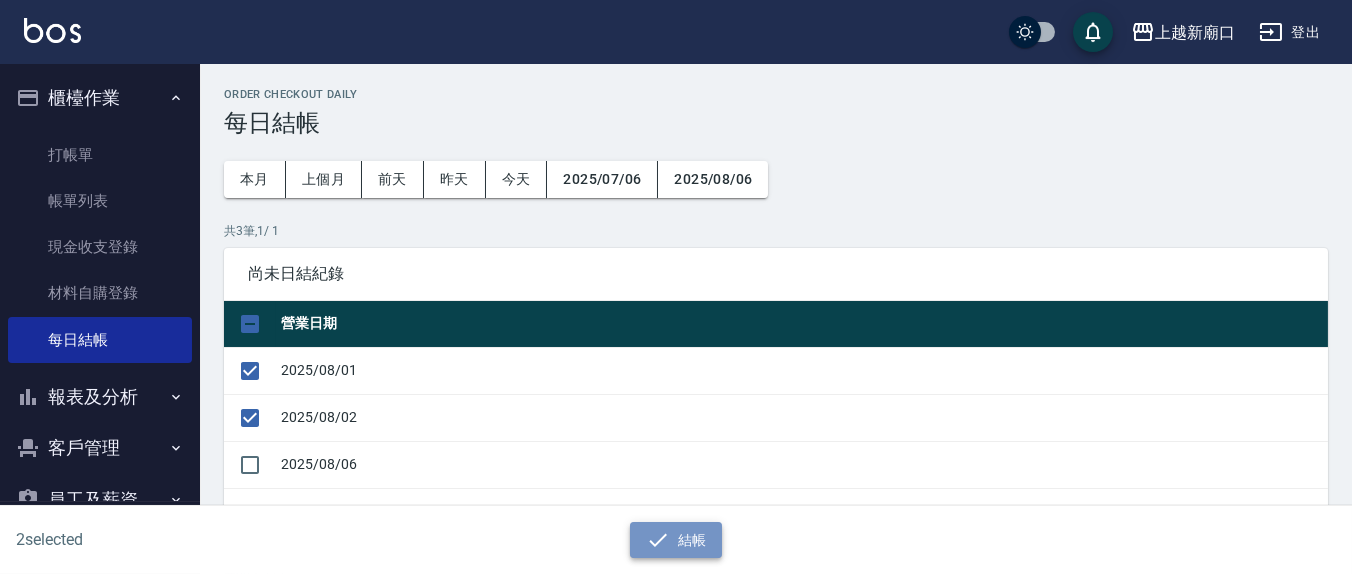 click on "結帳" at bounding box center [676, 540] 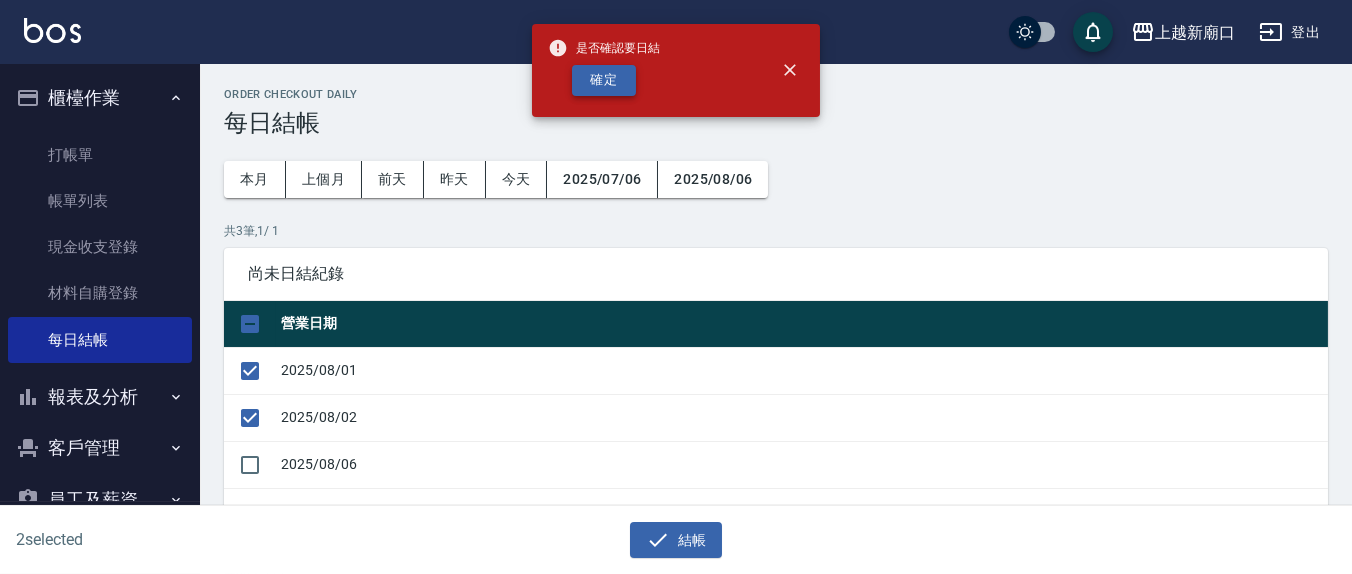 click on "確定" at bounding box center [604, 80] 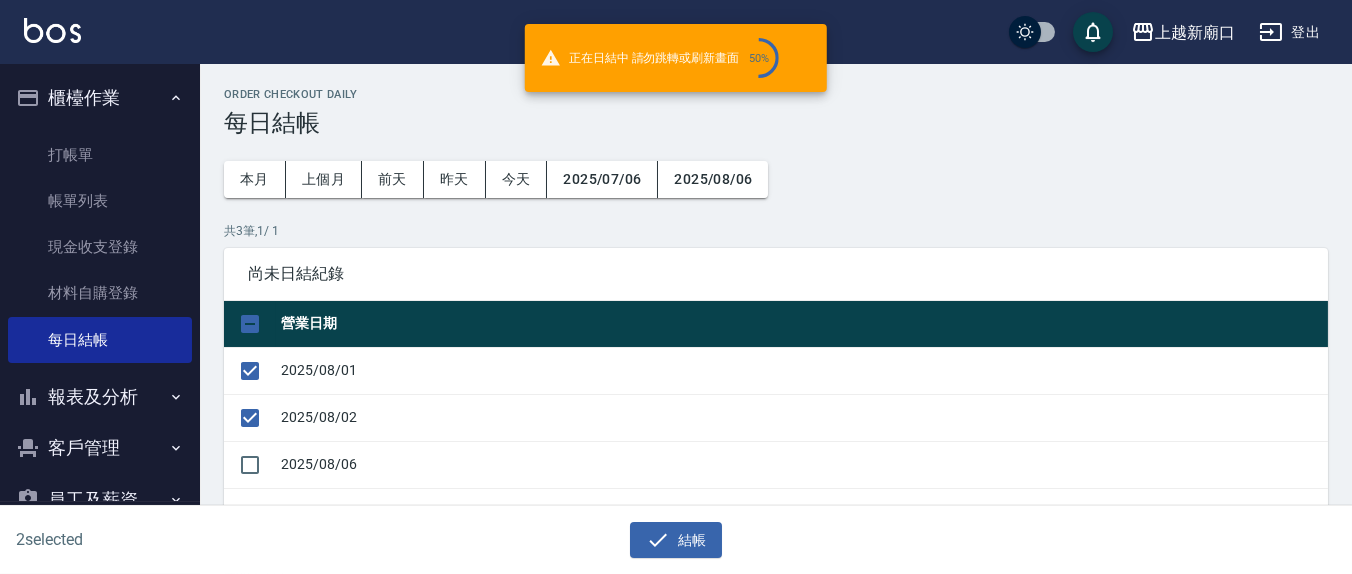 checkbox on "false" 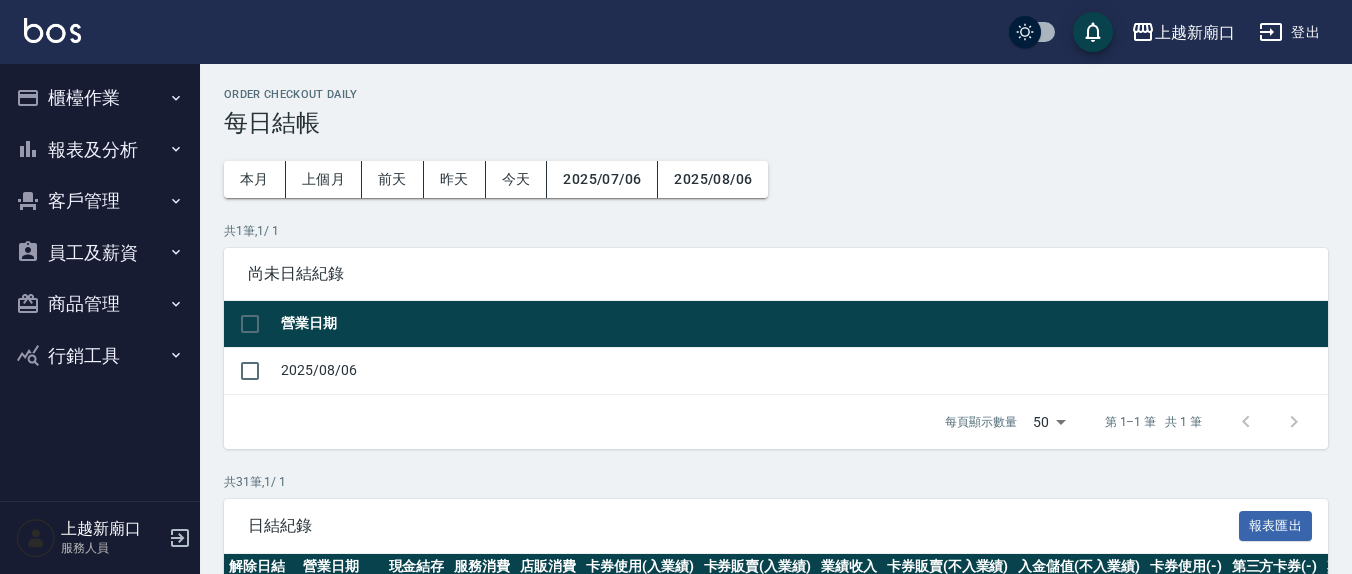 scroll, scrollTop: 0, scrollLeft: 0, axis: both 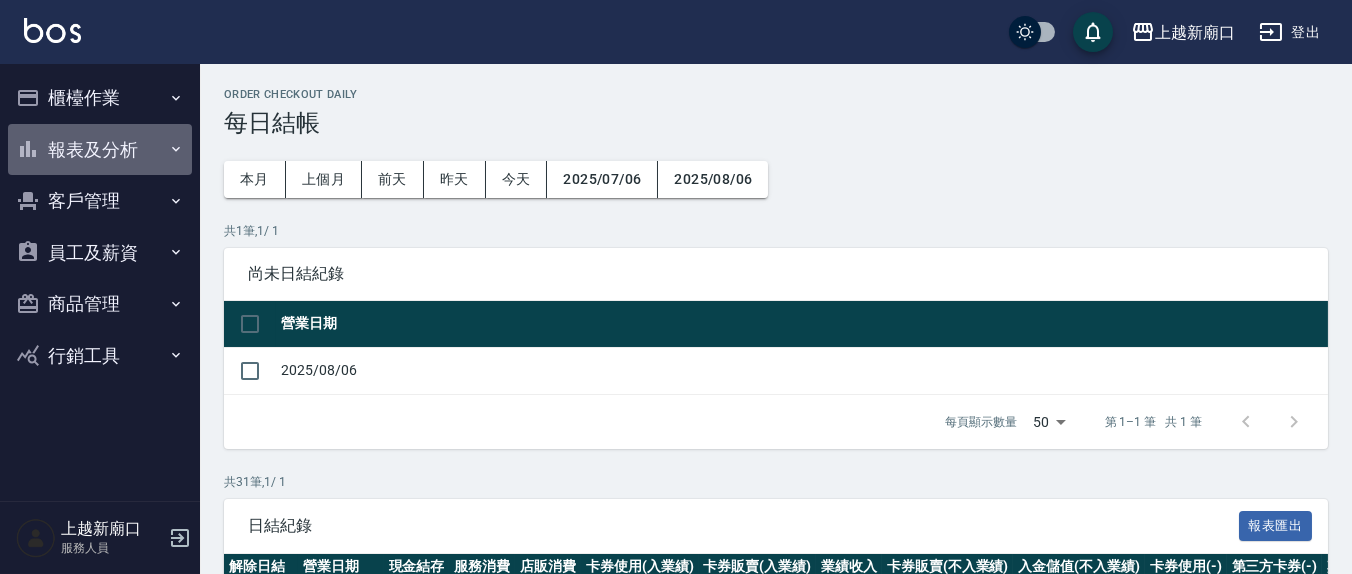 click on "報表及分析" at bounding box center [100, 150] 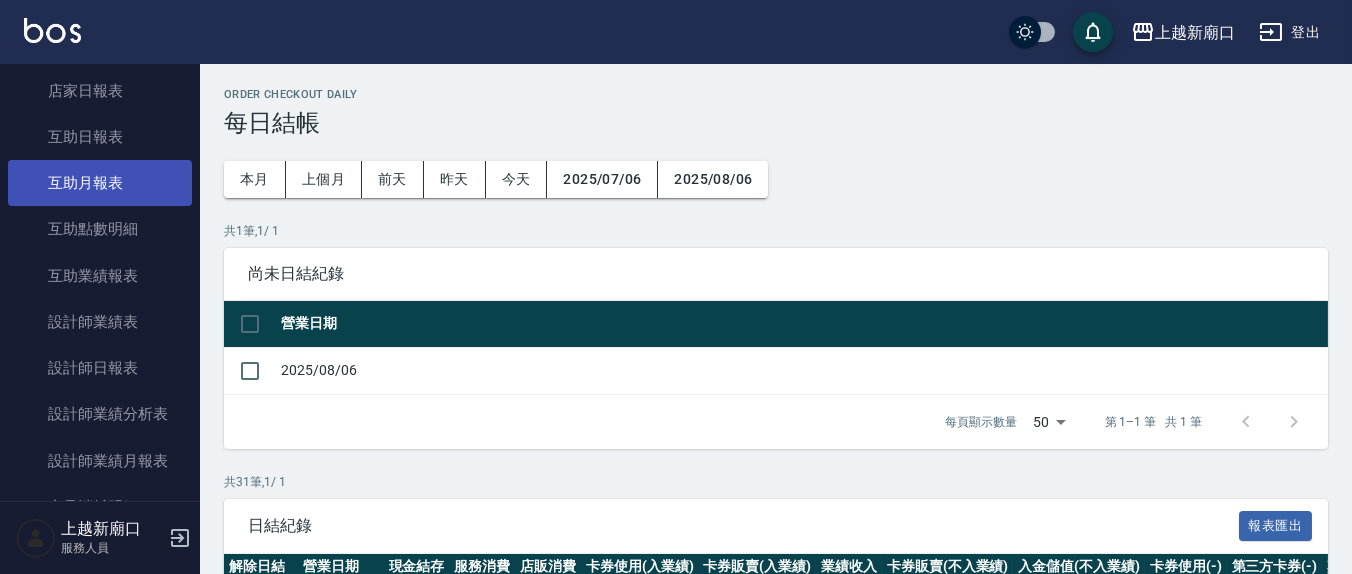 scroll, scrollTop: 0, scrollLeft: 0, axis: both 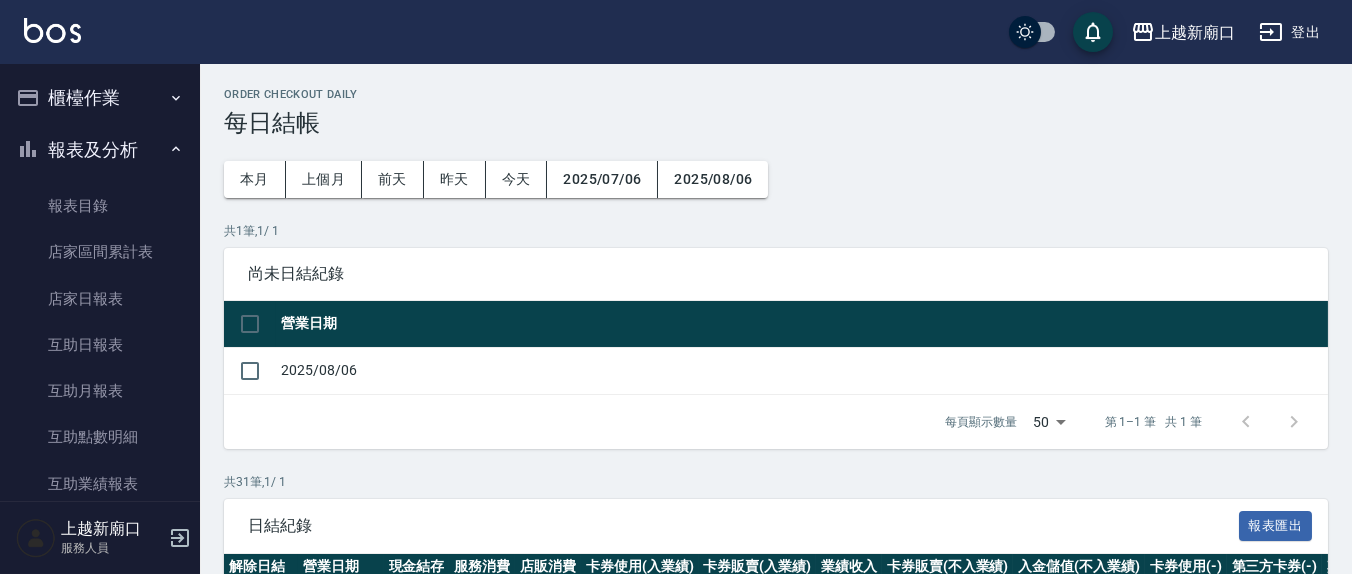 click on "櫃檯作業" at bounding box center [100, 98] 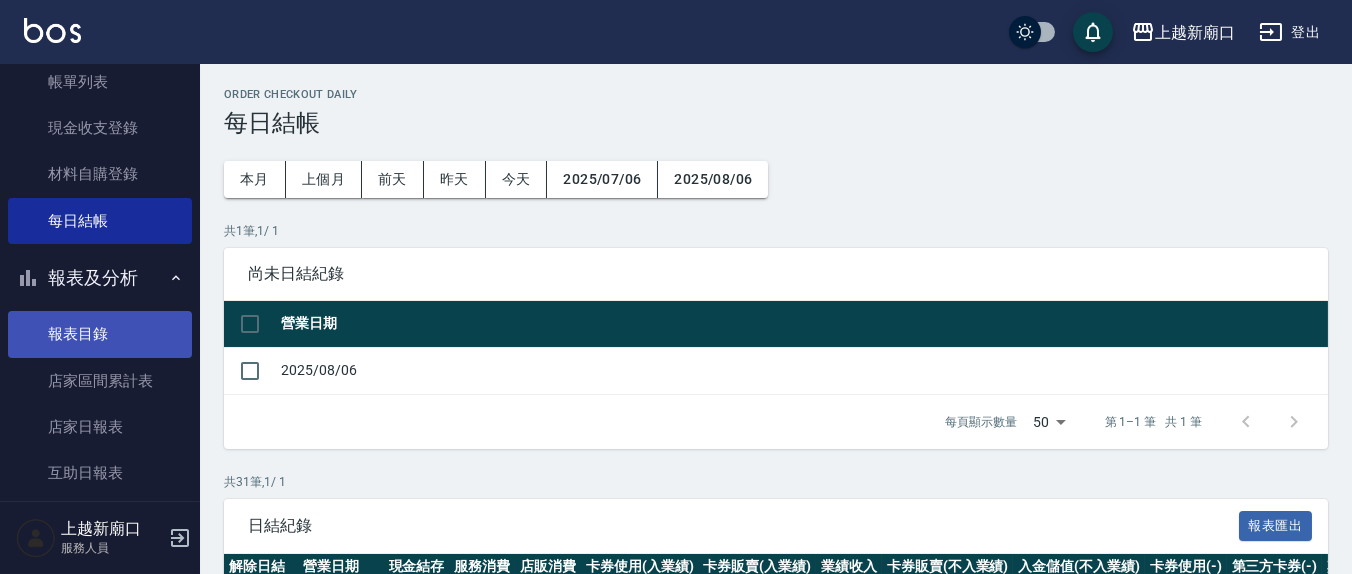 scroll, scrollTop: 208, scrollLeft: 0, axis: vertical 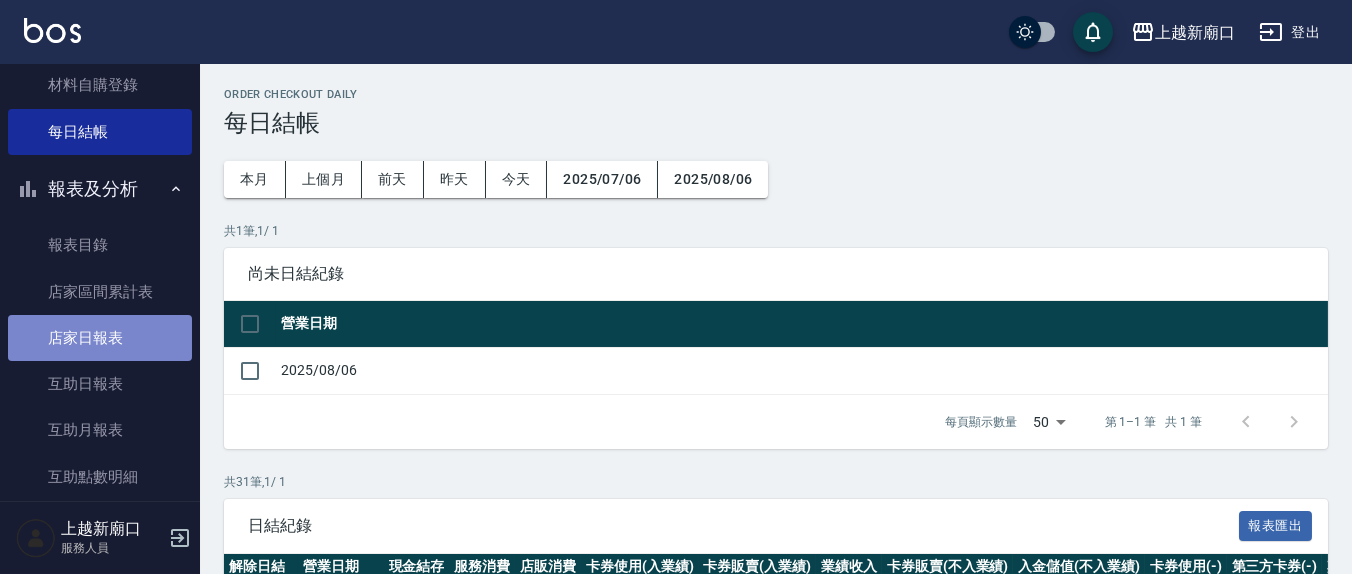 click on "店家日報表" at bounding box center (100, 338) 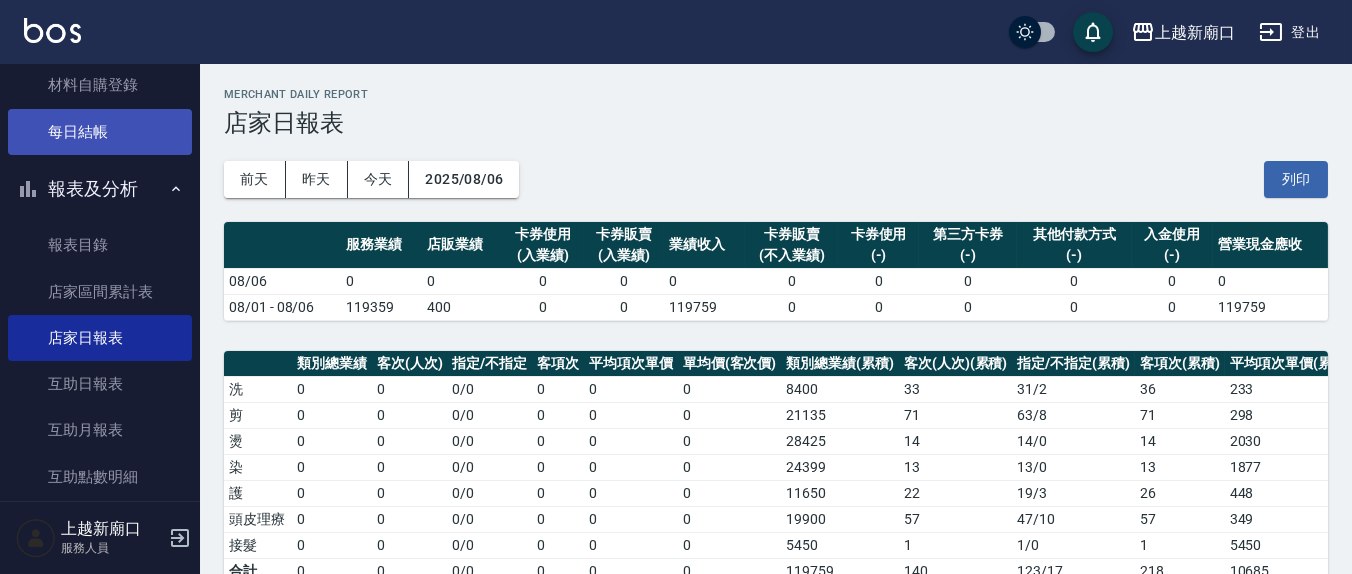 click on "每日結帳" at bounding box center [100, 132] 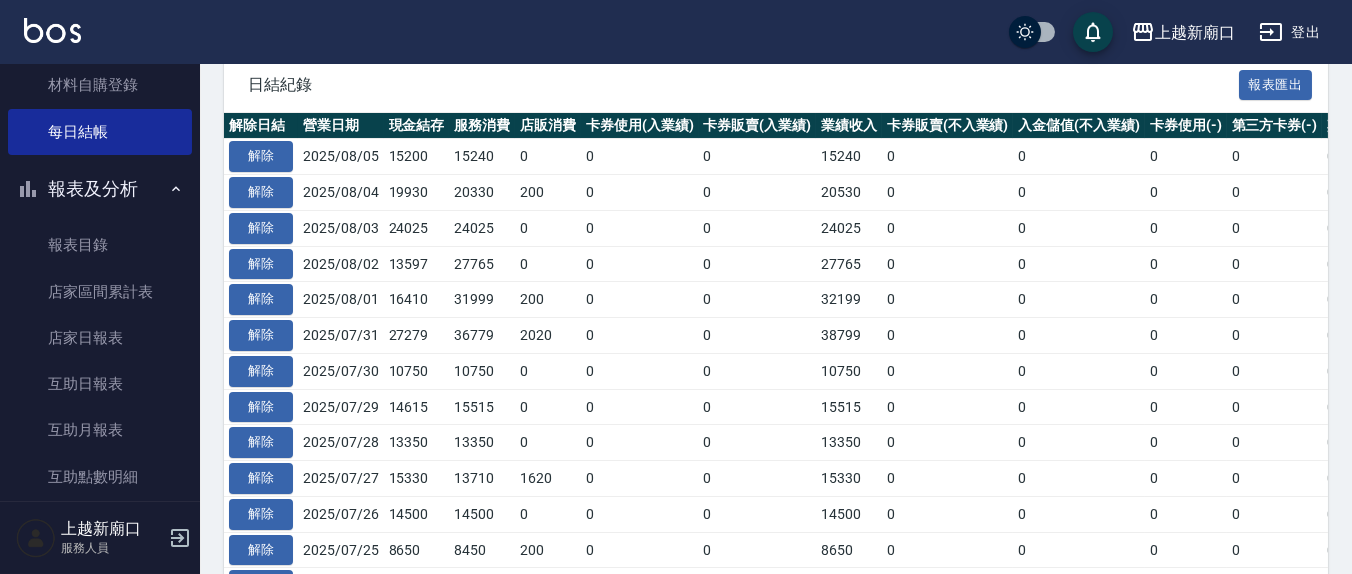 scroll, scrollTop: 416, scrollLeft: 0, axis: vertical 